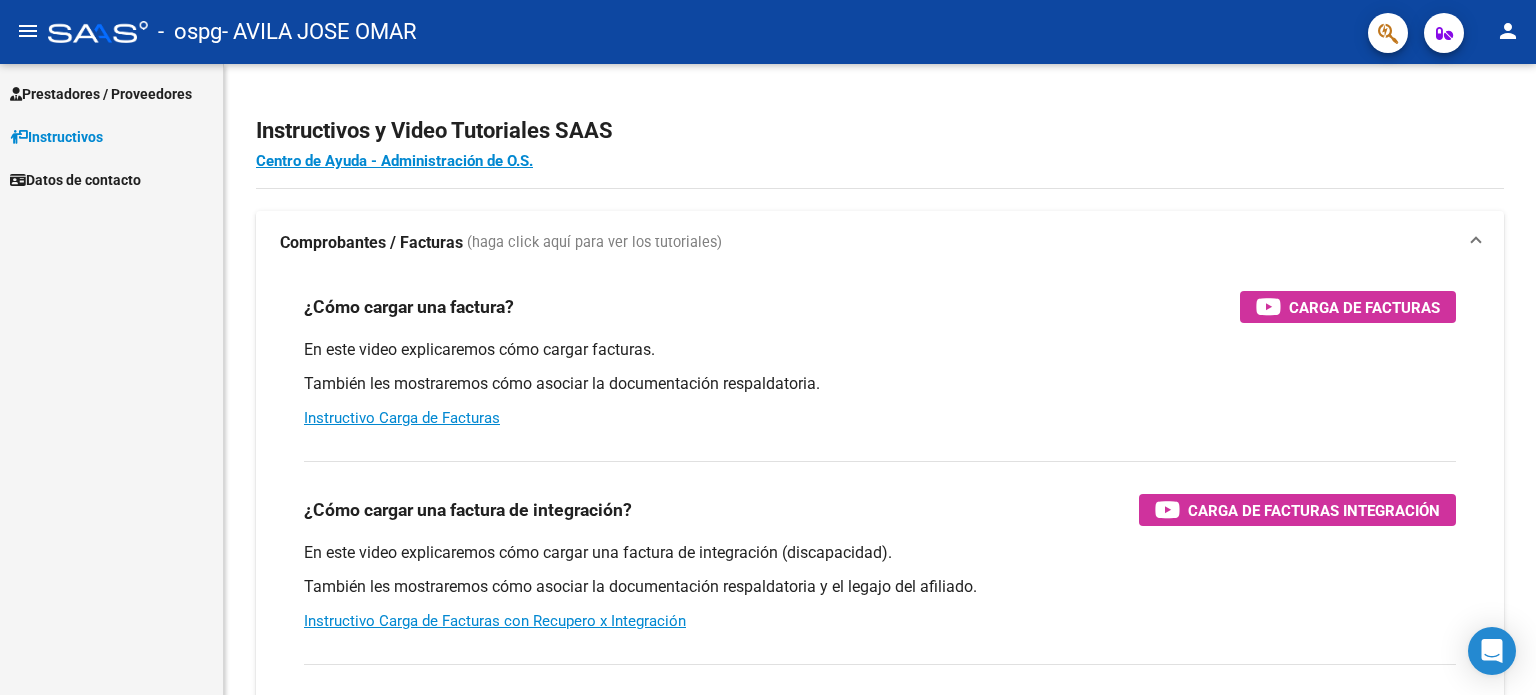 scroll, scrollTop: 0, scrollLeft: 0, axis: both 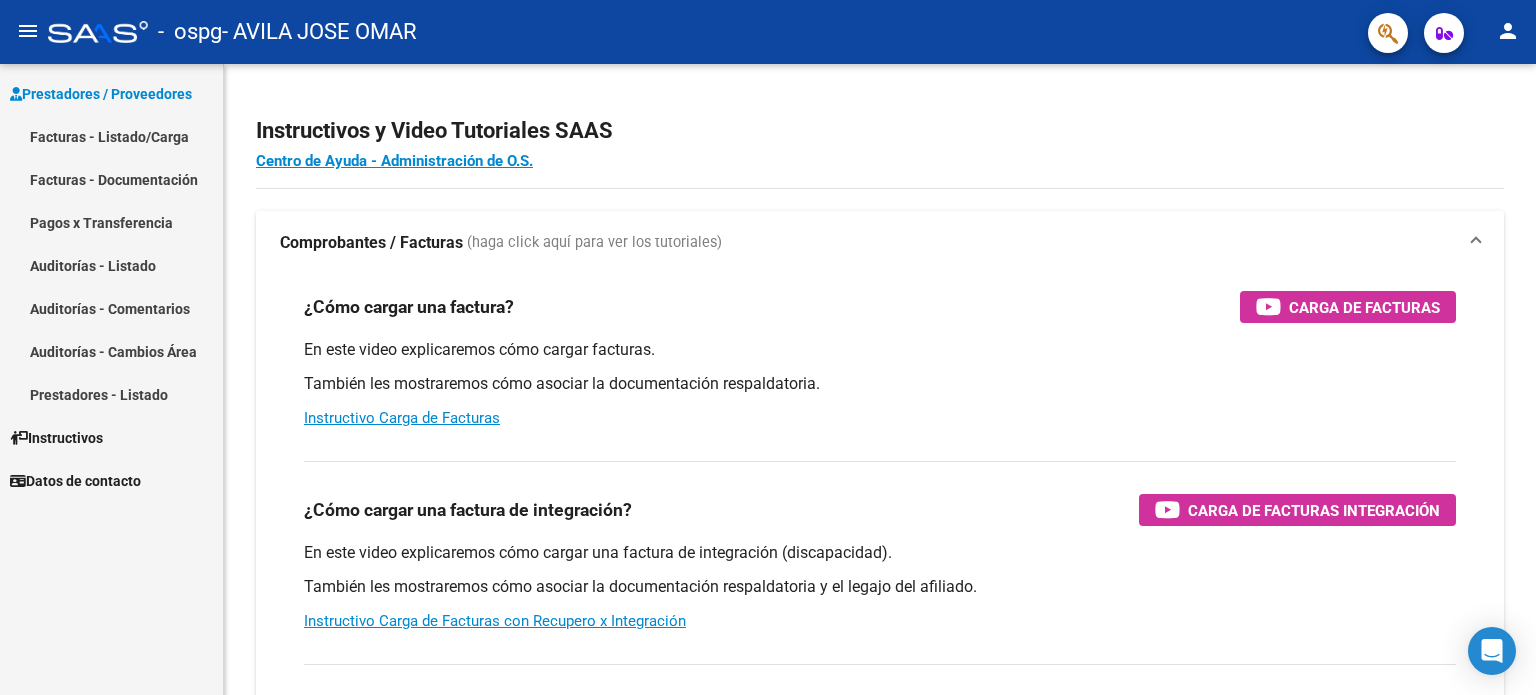 click on "Facturas - Documentación" at bounding box center [111, 179] 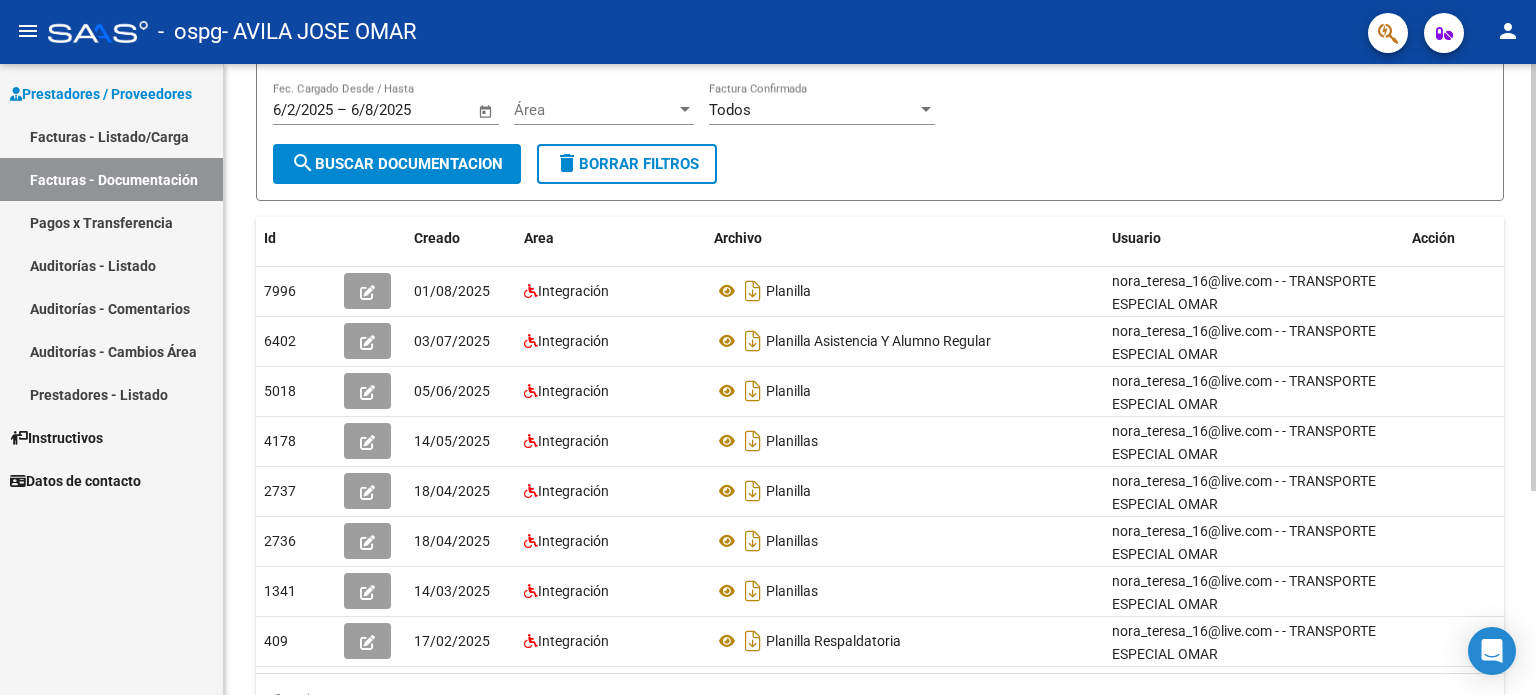 scroll, scrollTop: 301, scrollLeft: 0, axis: vertical 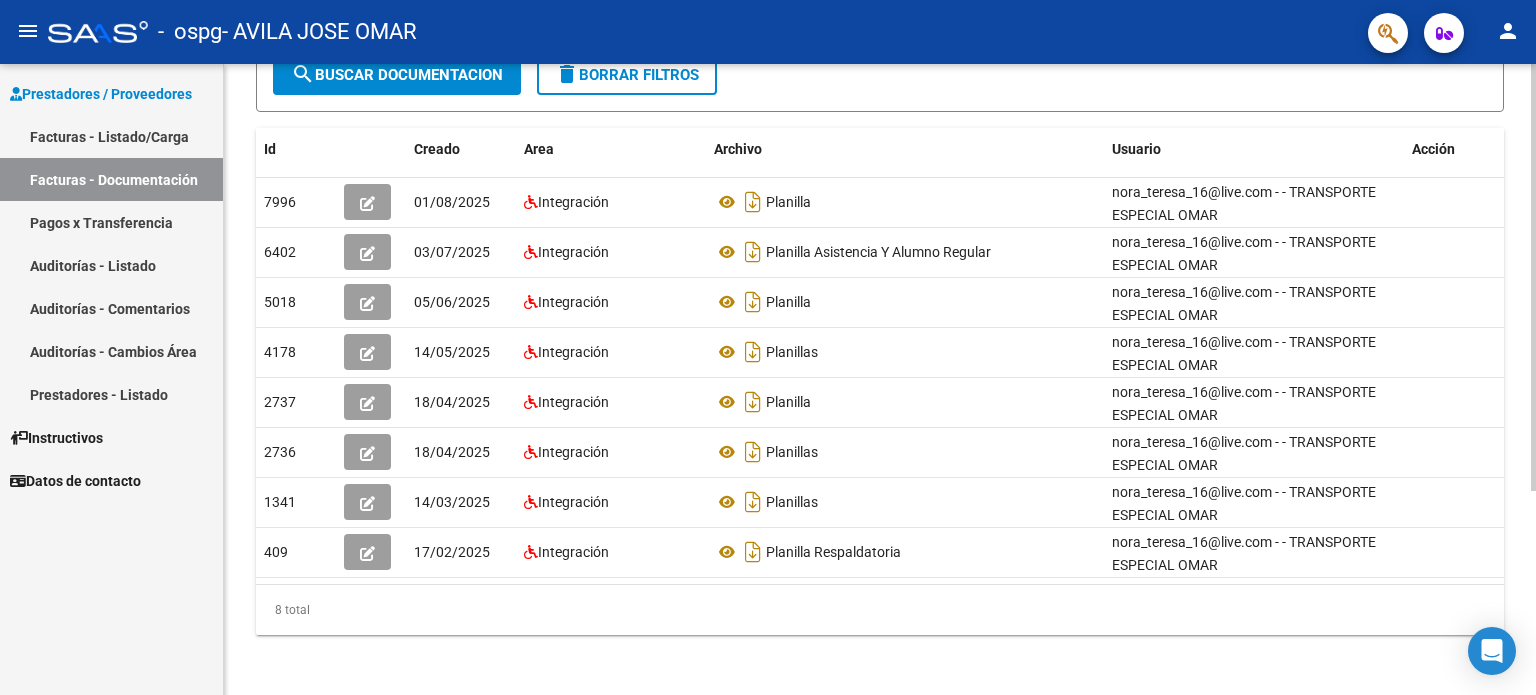 click 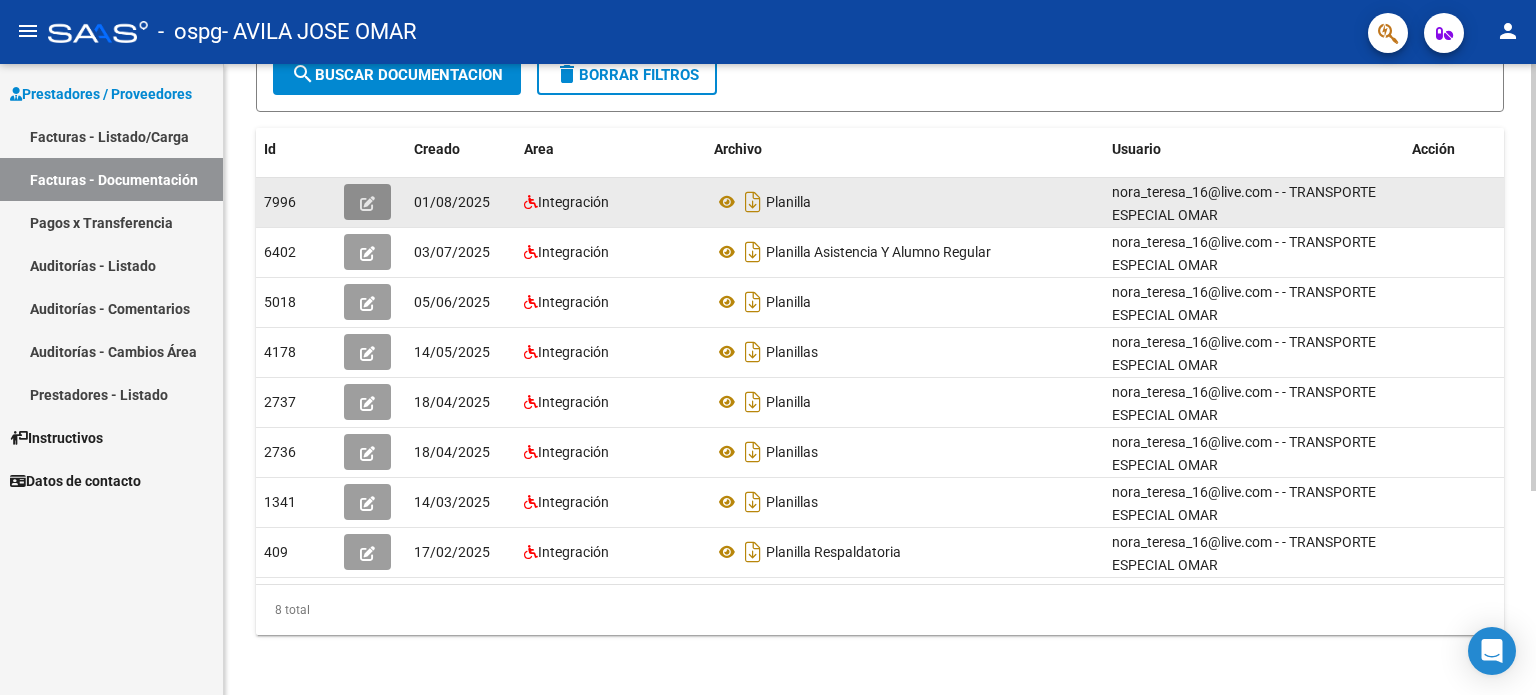 click 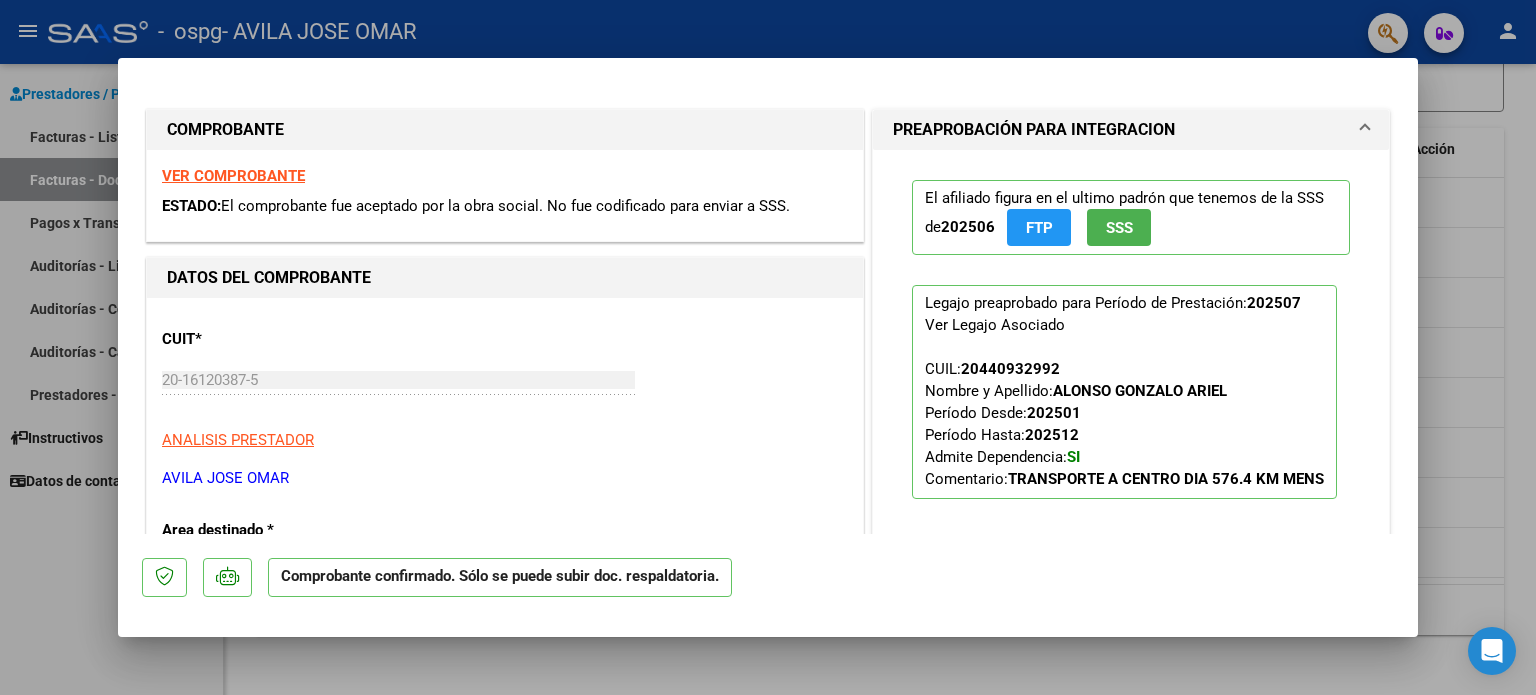 click at bounding box center [768, 347] 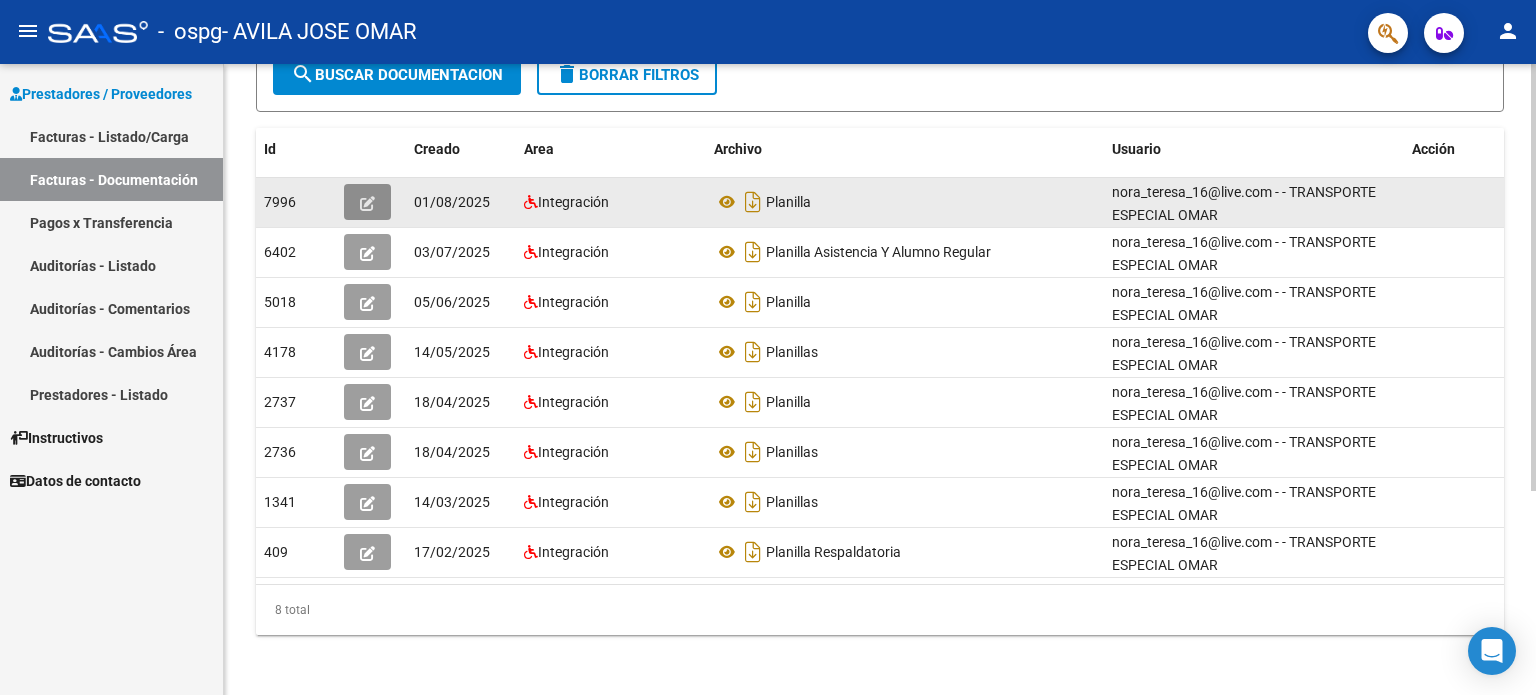 click 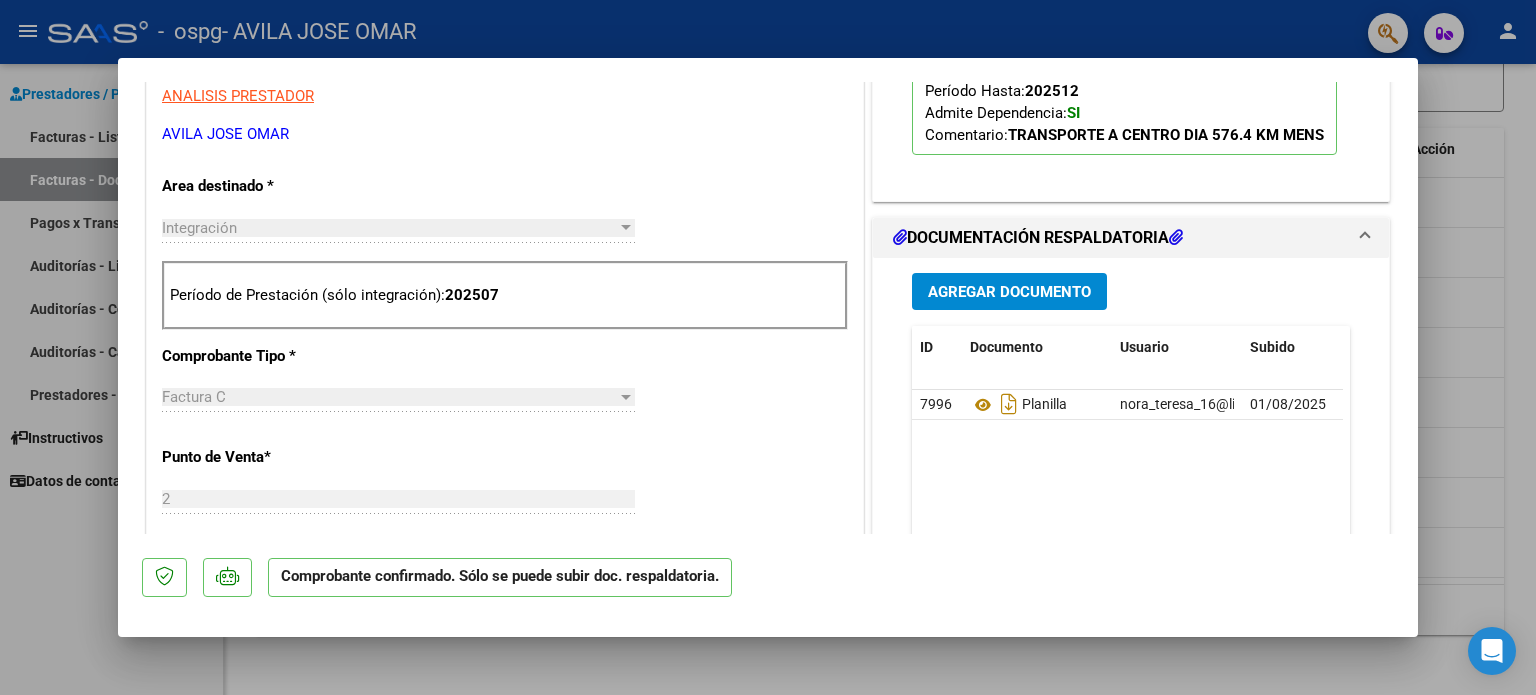 scroll, scrollTop: 408, scrollLeft: 0, axis: vertical 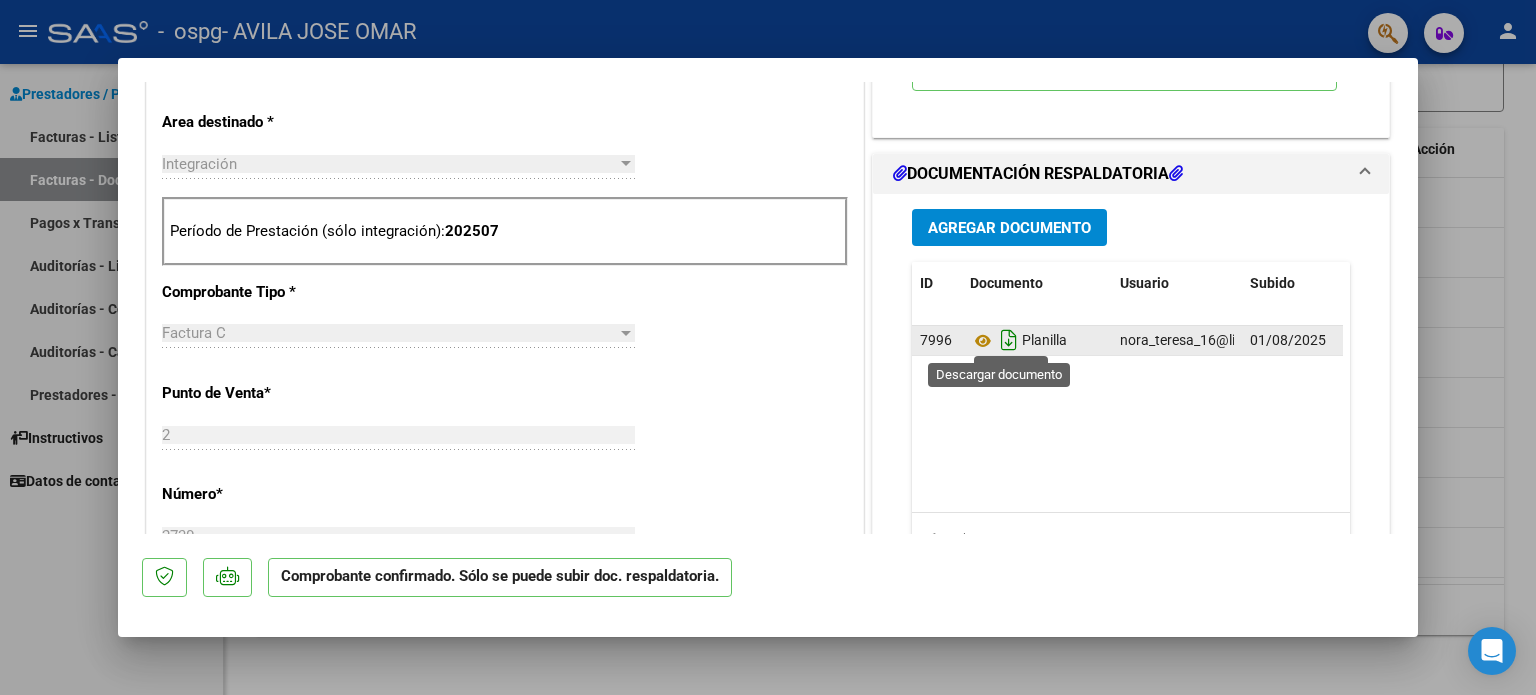 click 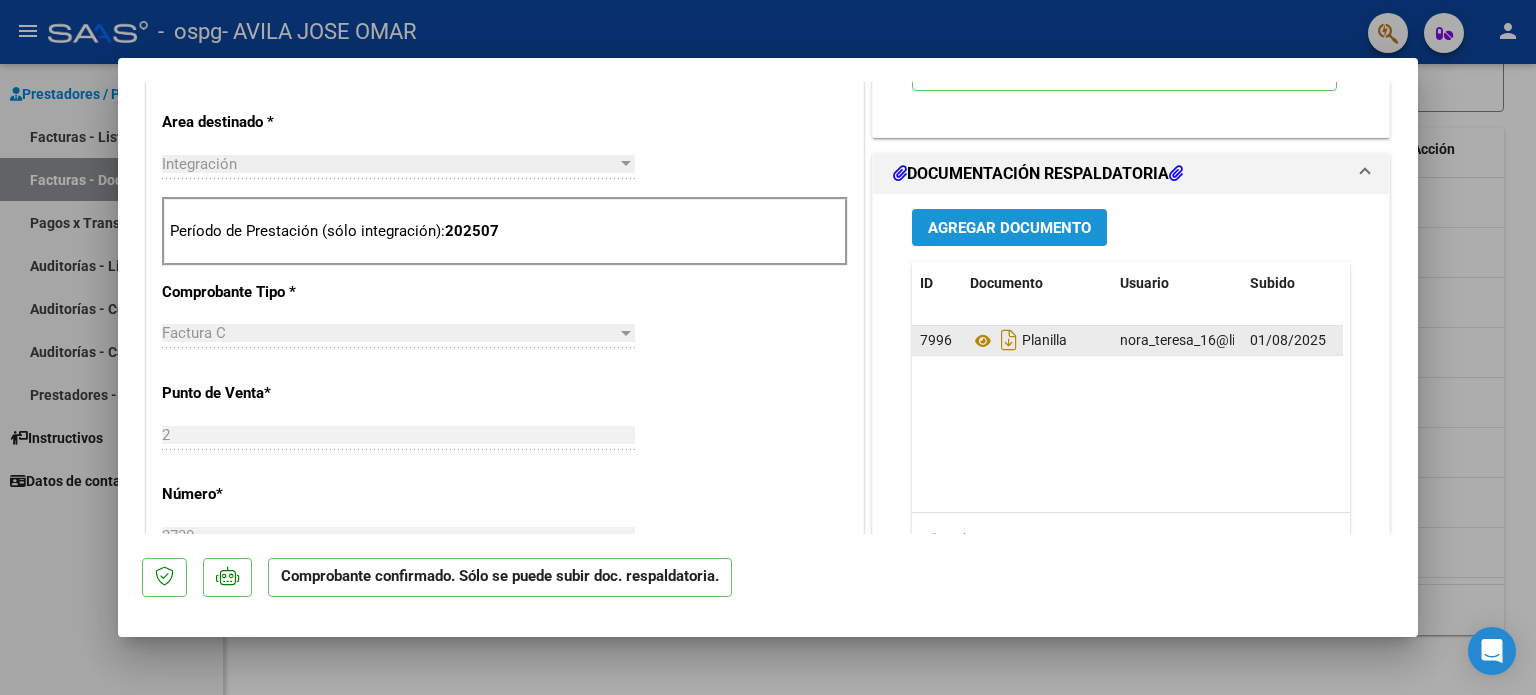 click on "Agregar Documento" at bounding box center (1009, 228) 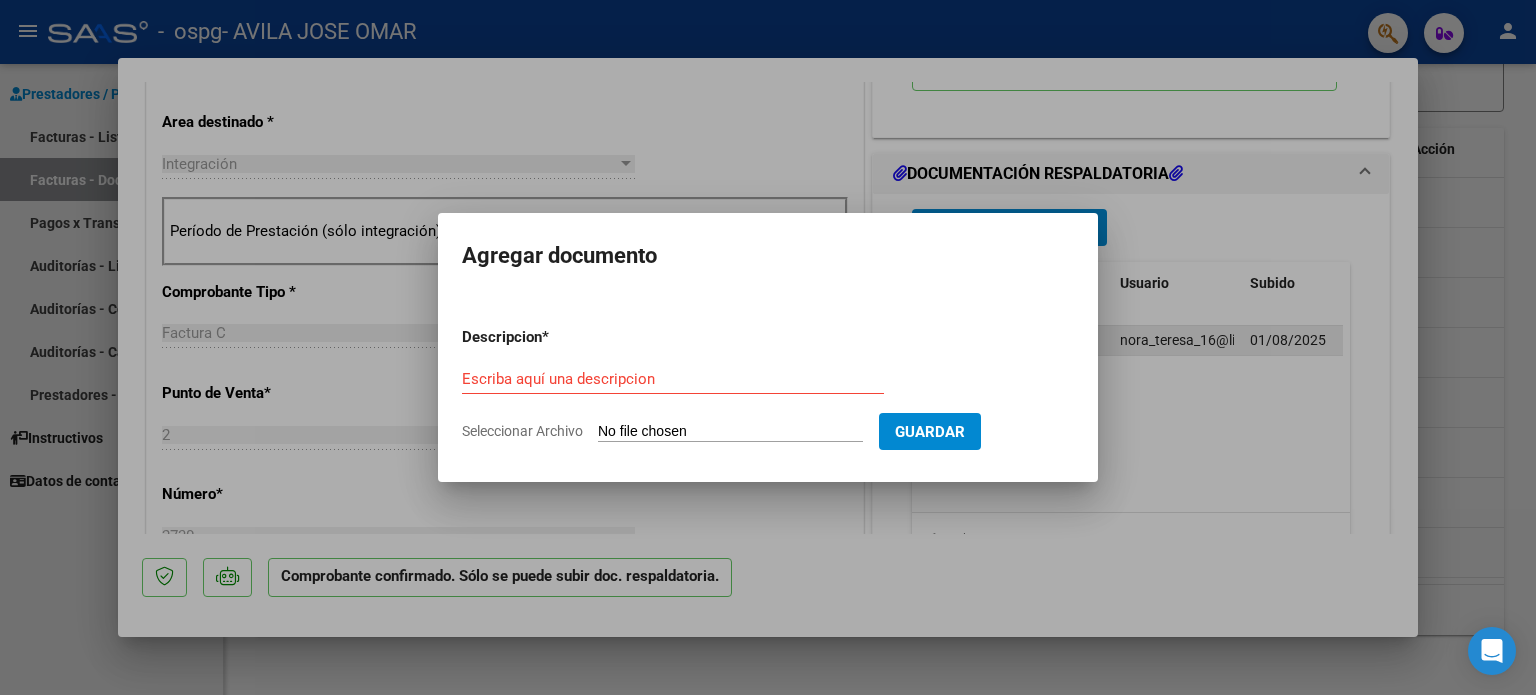click on "Escriba aquí una descripcion" at bounding box center (673, 379) 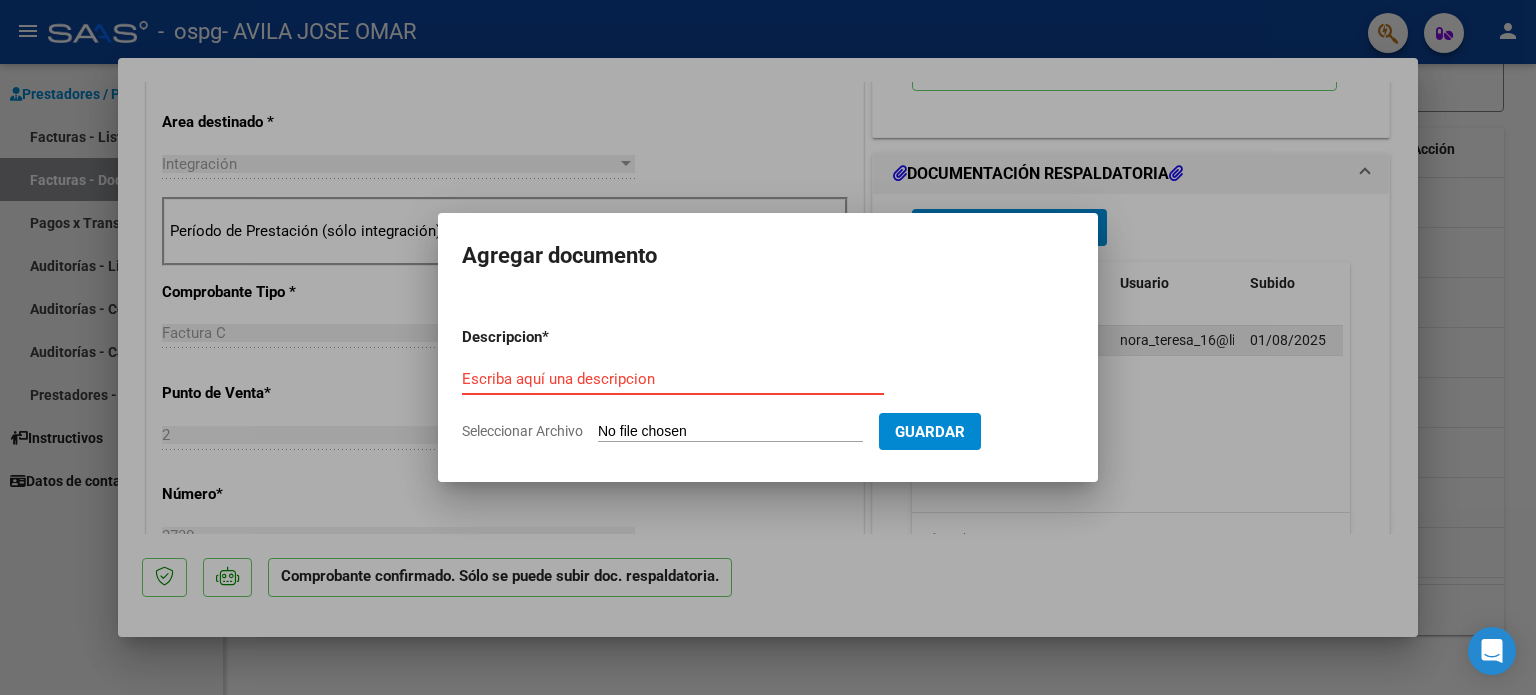 click on "Seleccionar Archivo" at bounding box center [730, 432] 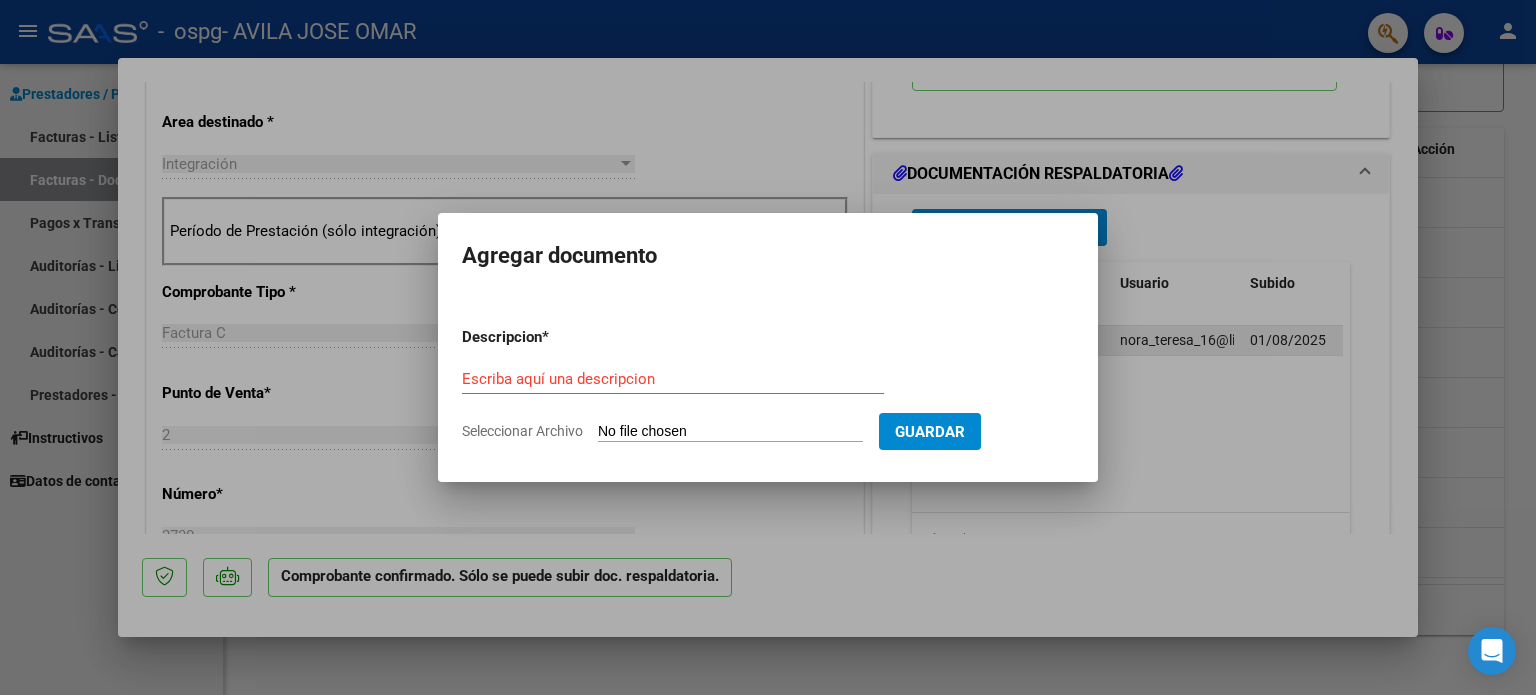 type on "C:\fakepath\SCAN JULIO GONZALO ARIEL ALONSO 2025.pdf" 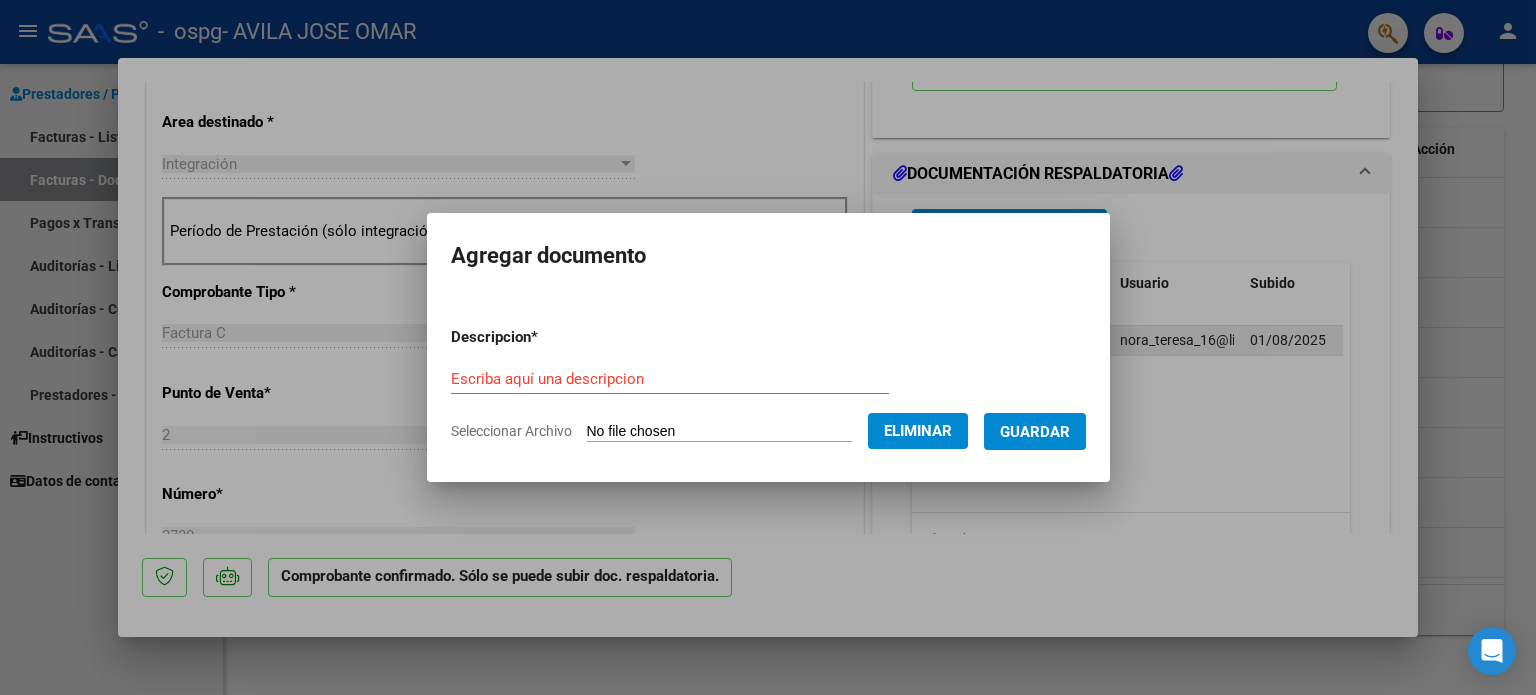 click on "Descripcion  *   Escriba aquí una descripcion  Seleccionar Archivo Eliminar Guardar" at bounding box center (768, 384) 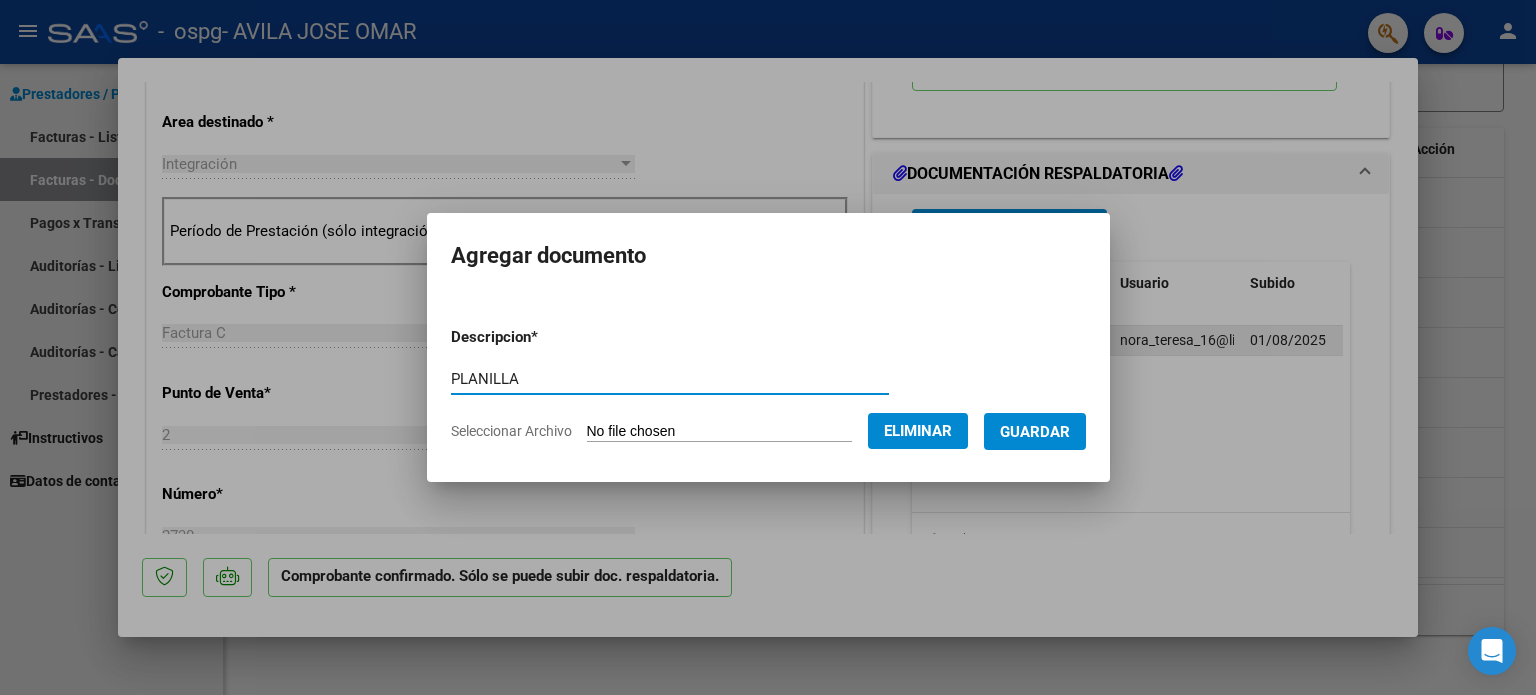 type on "PLANILLA" 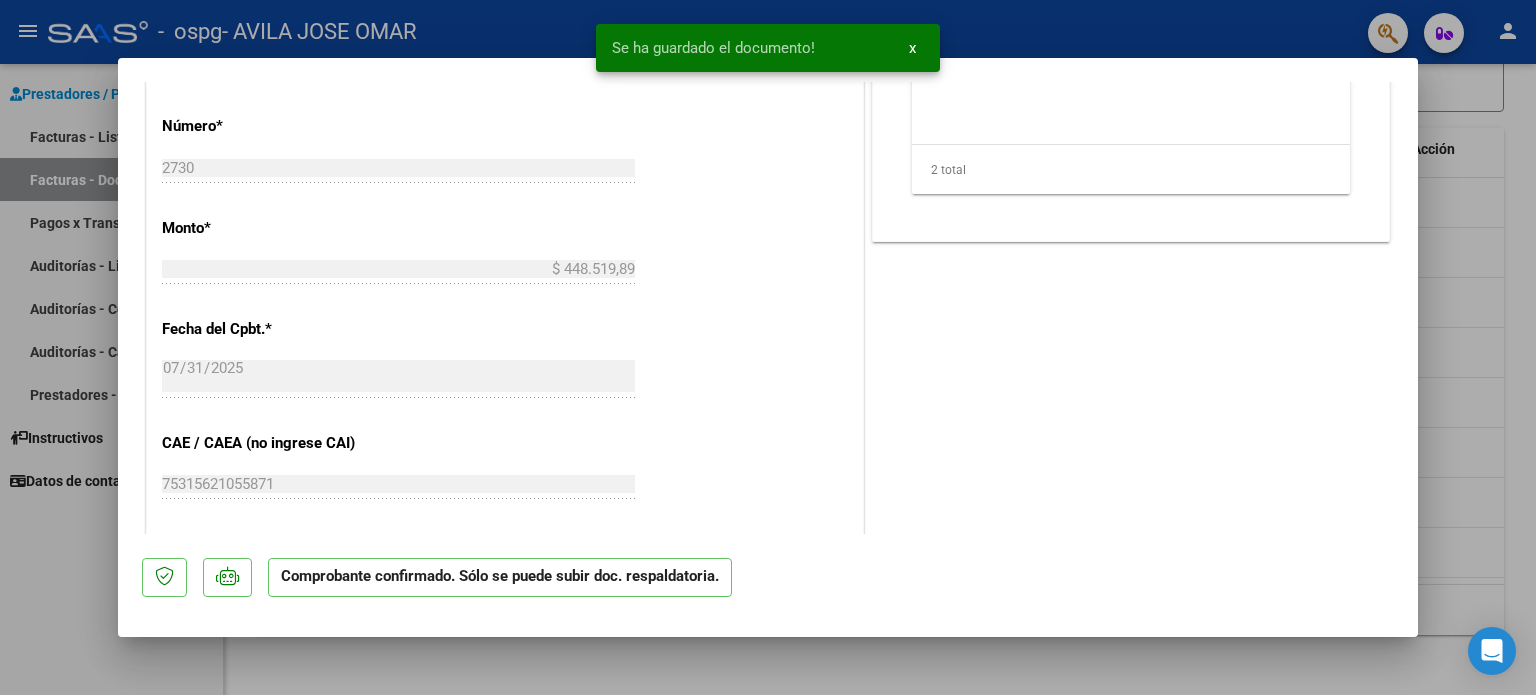 scroll, scrollTop: 1138, scrollLeft: 0, axis: vertical 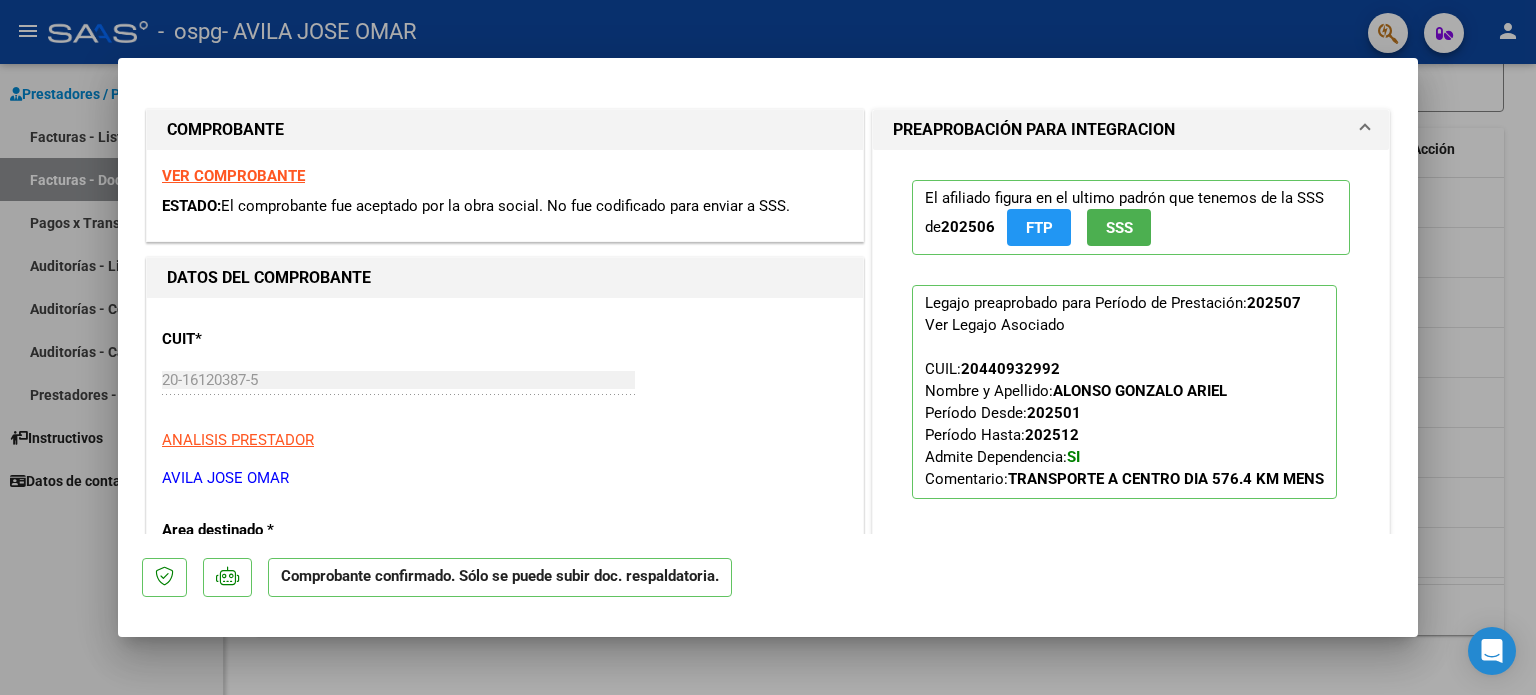 click at bounding box center [768, 347] 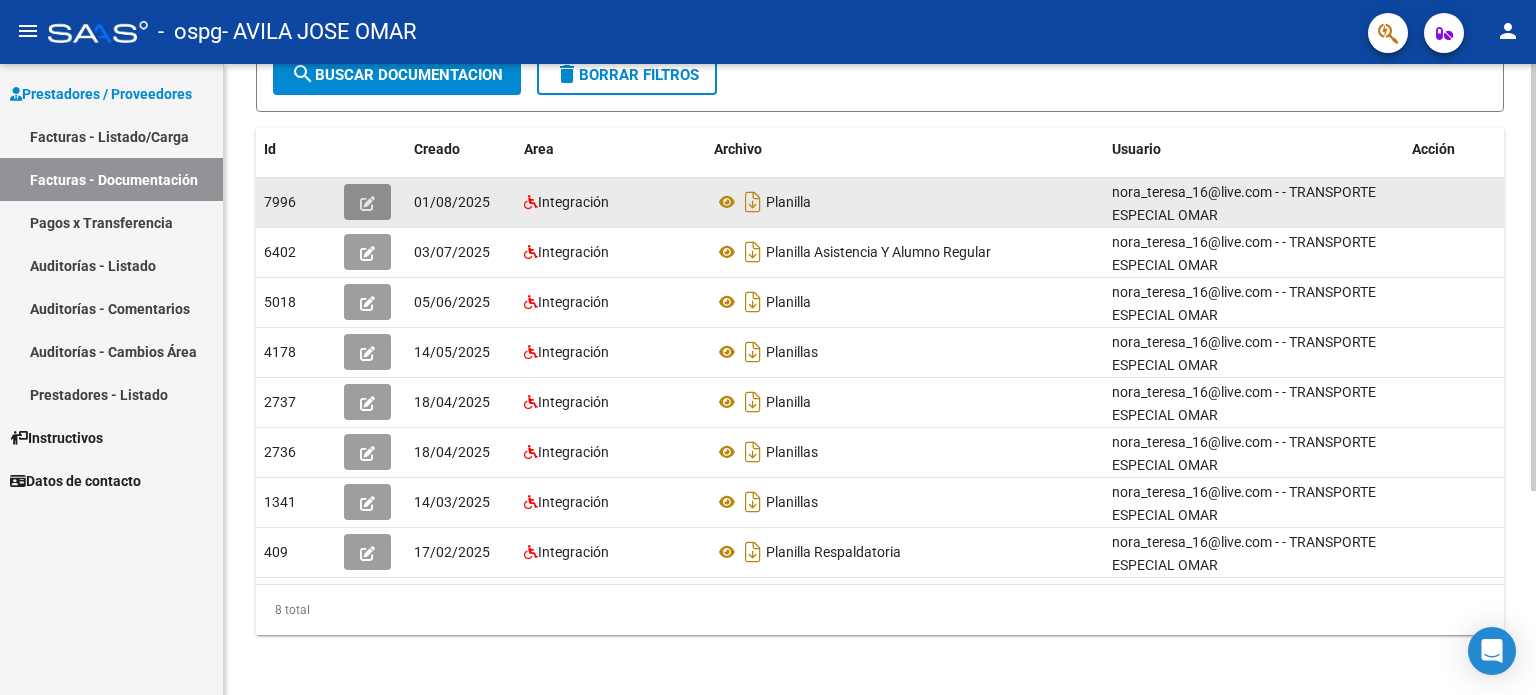 click 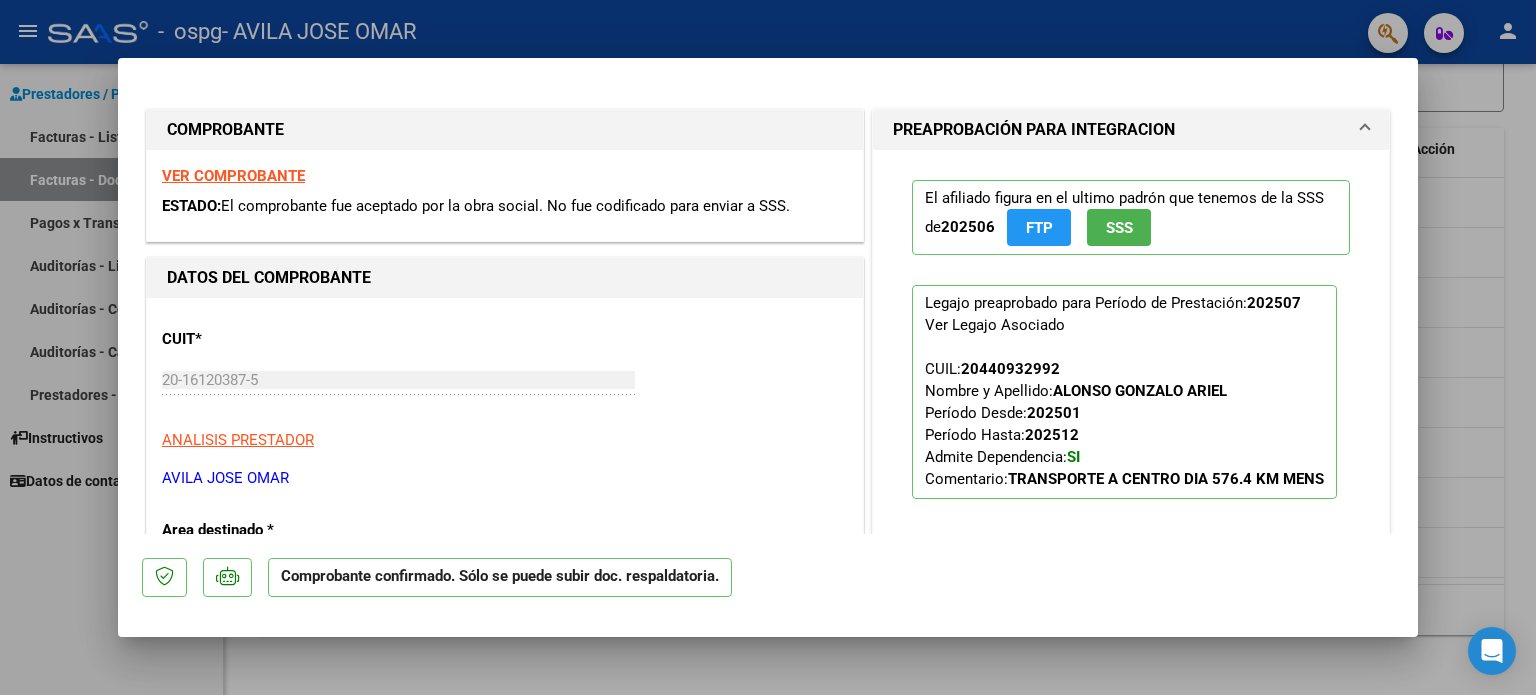 click on "VER COMPROBANTE" at bounding box center [233, 176] 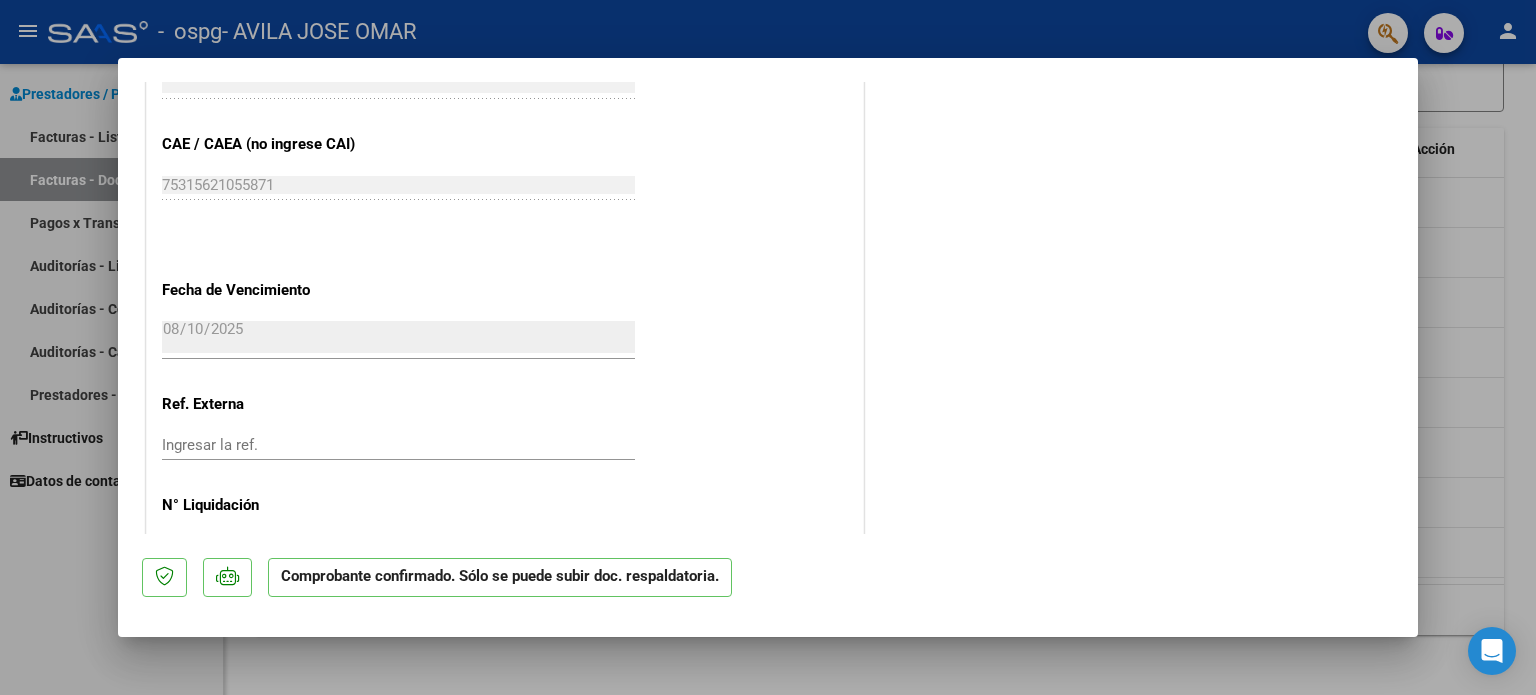 scroll, scrollTop: 1138, scrollLeft: 0, axis: vertical 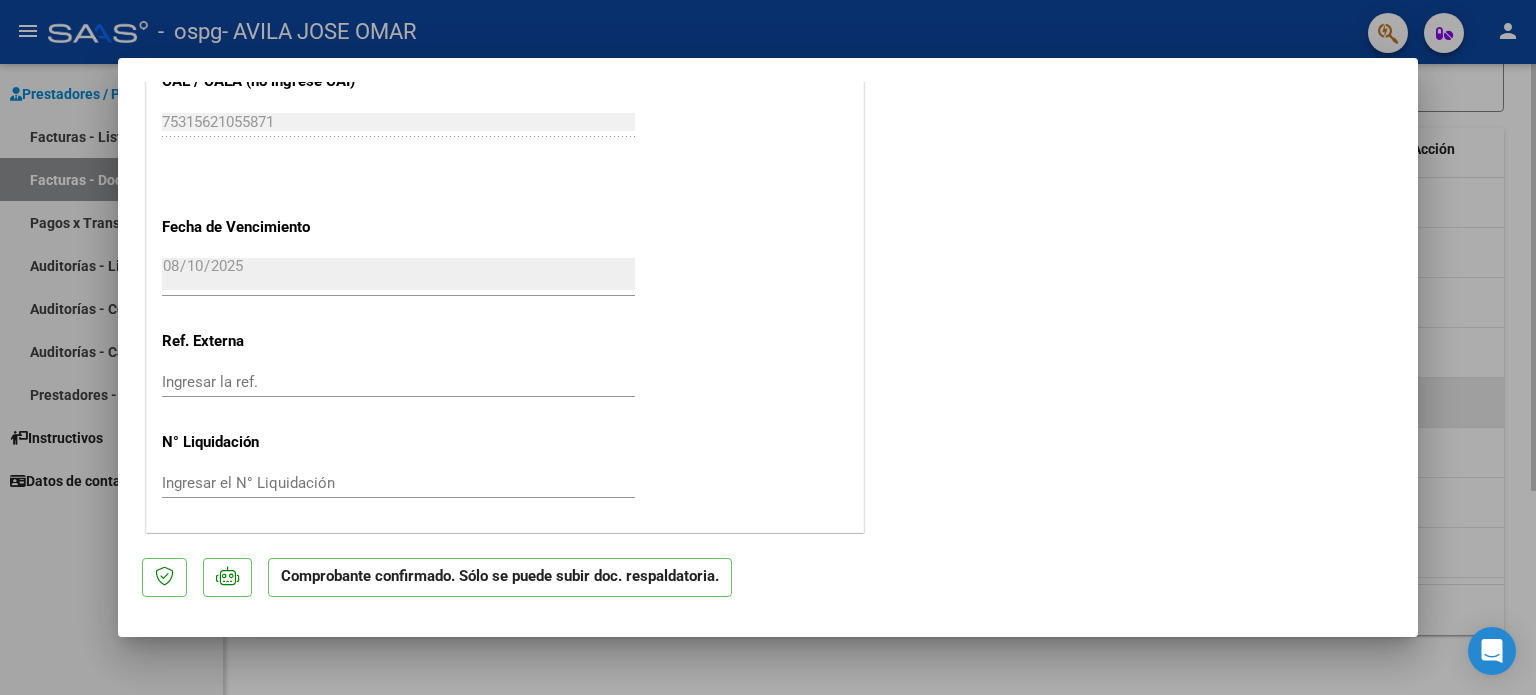 click at bounding box center [768, 347] 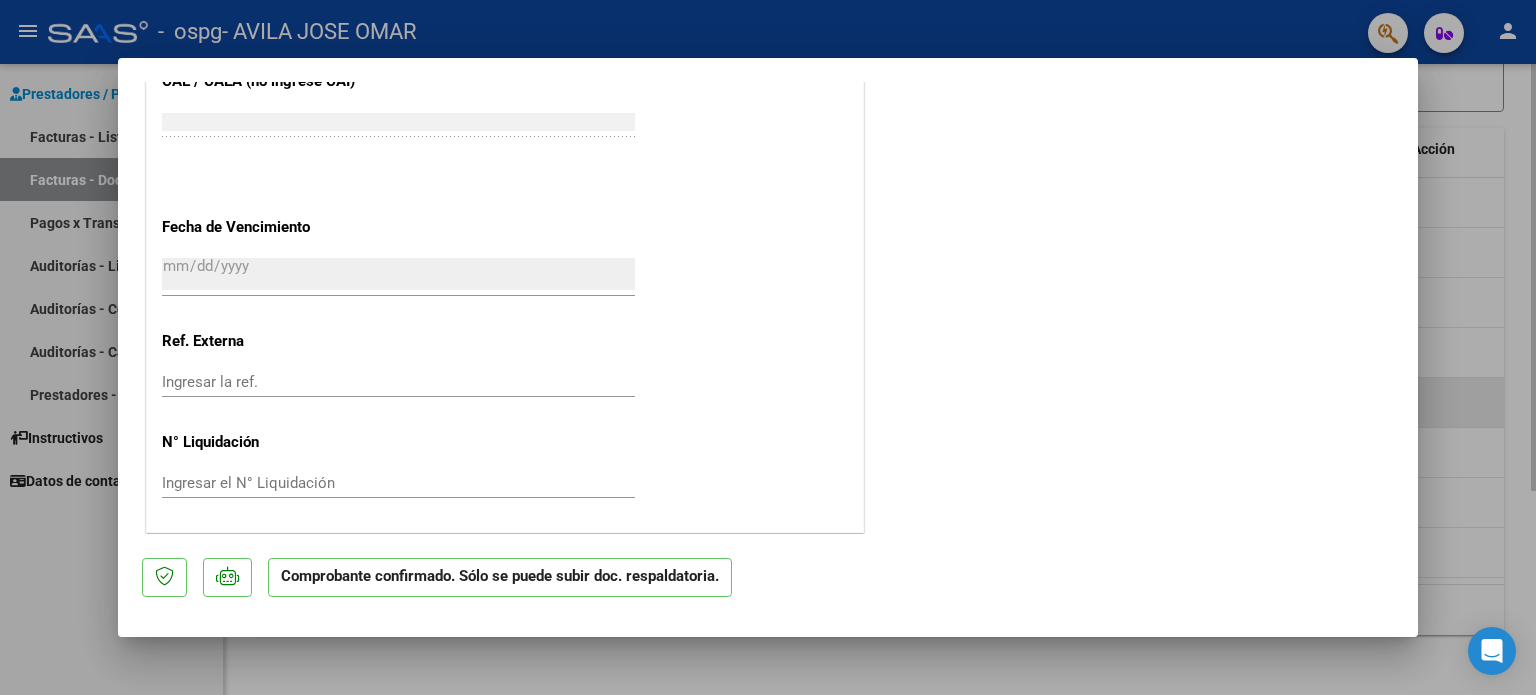 scroll, scrollTop: 0, scrollLeft: 0, axis: both 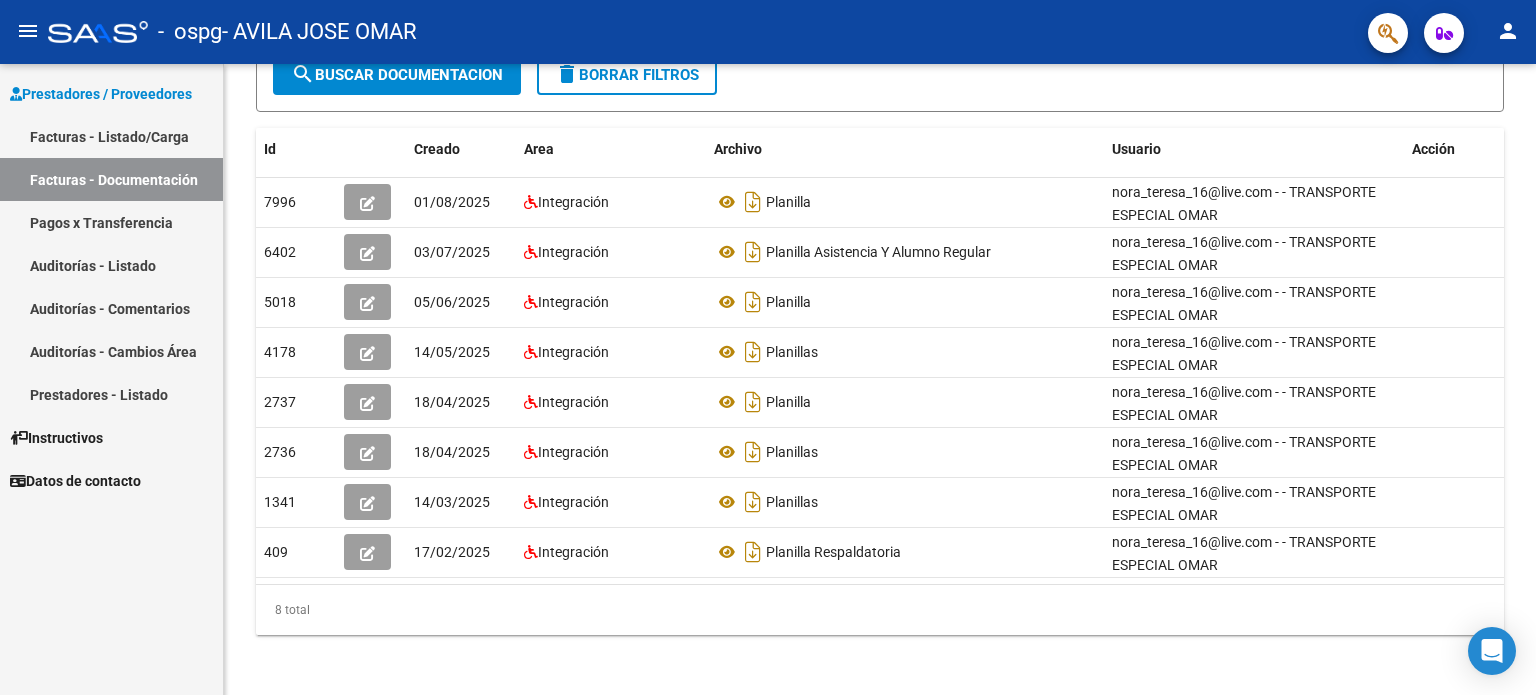 click on "Pagos x Transferencia" at bounding box center (111, 222) 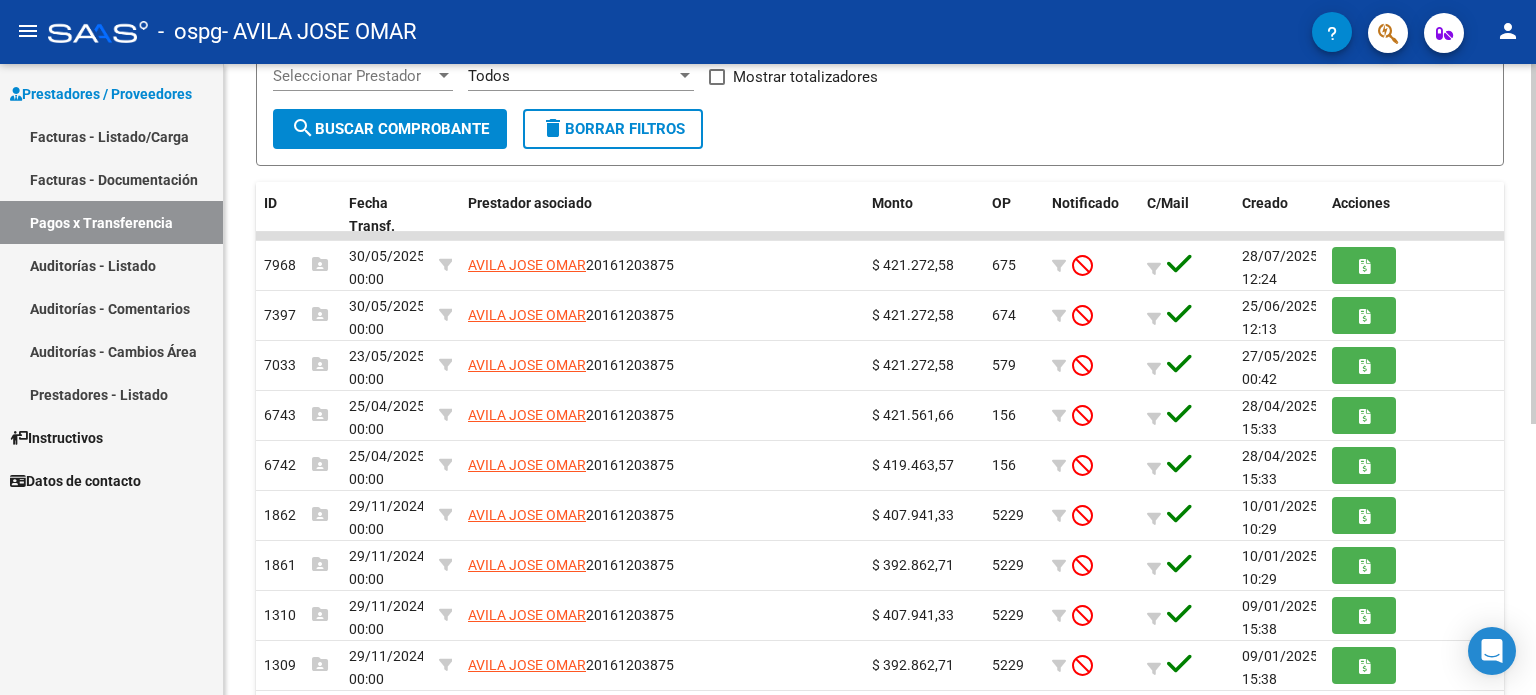 scroll, scrollTop: 316, scrollLeft: 0, axis: vertical 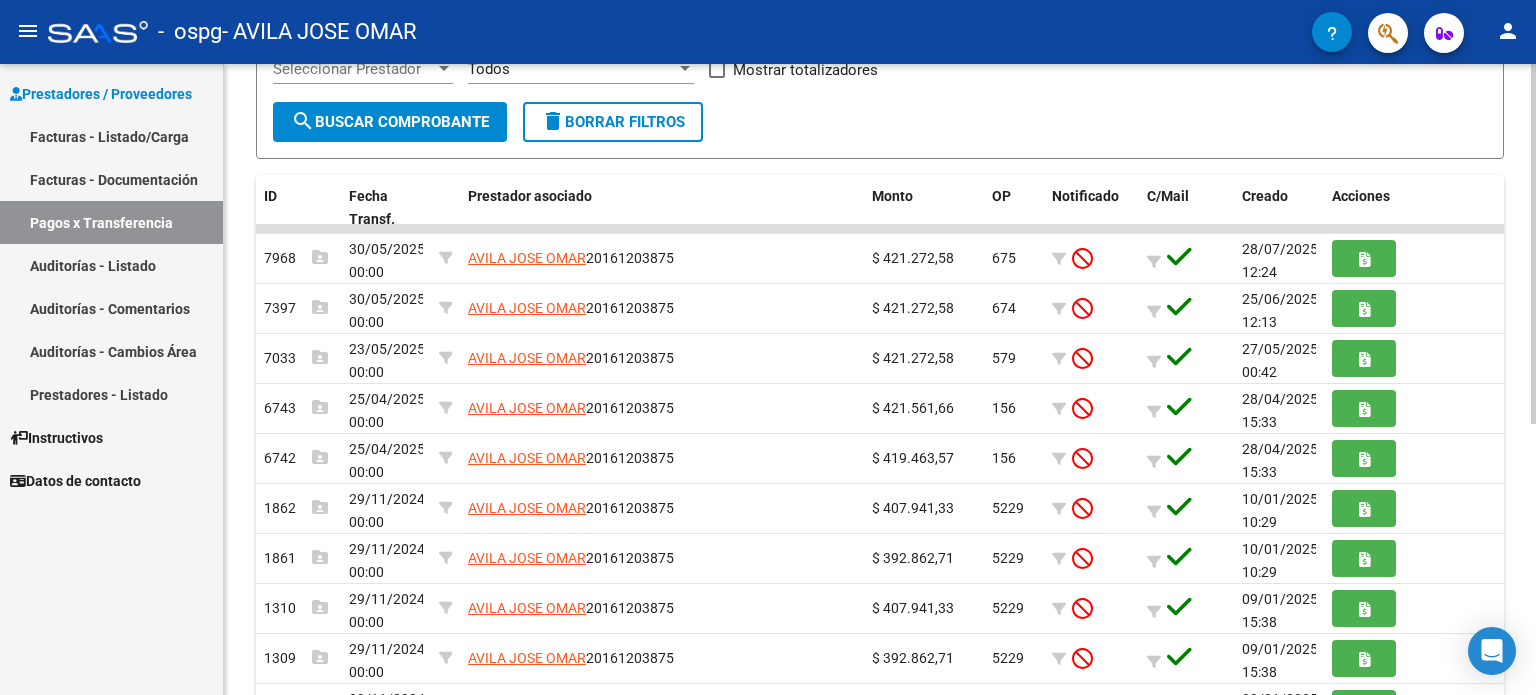 click 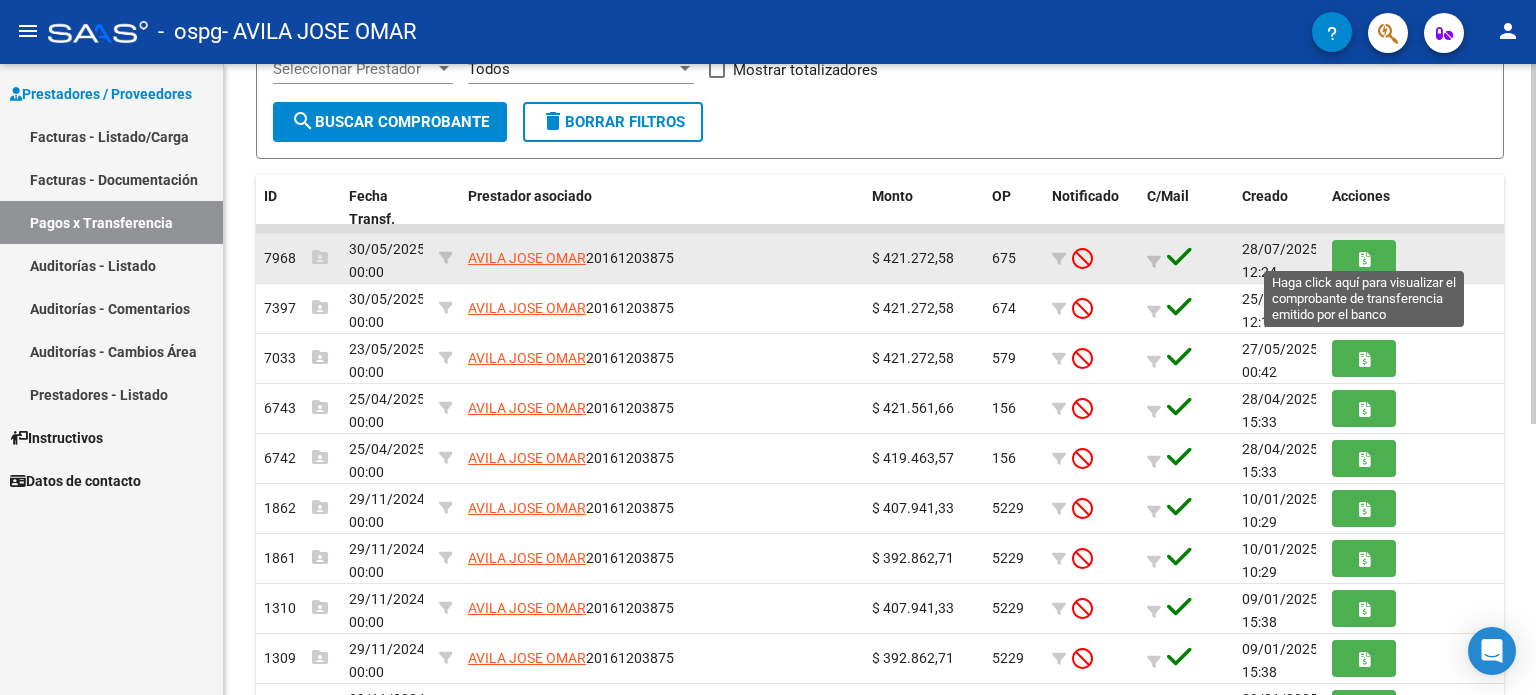click 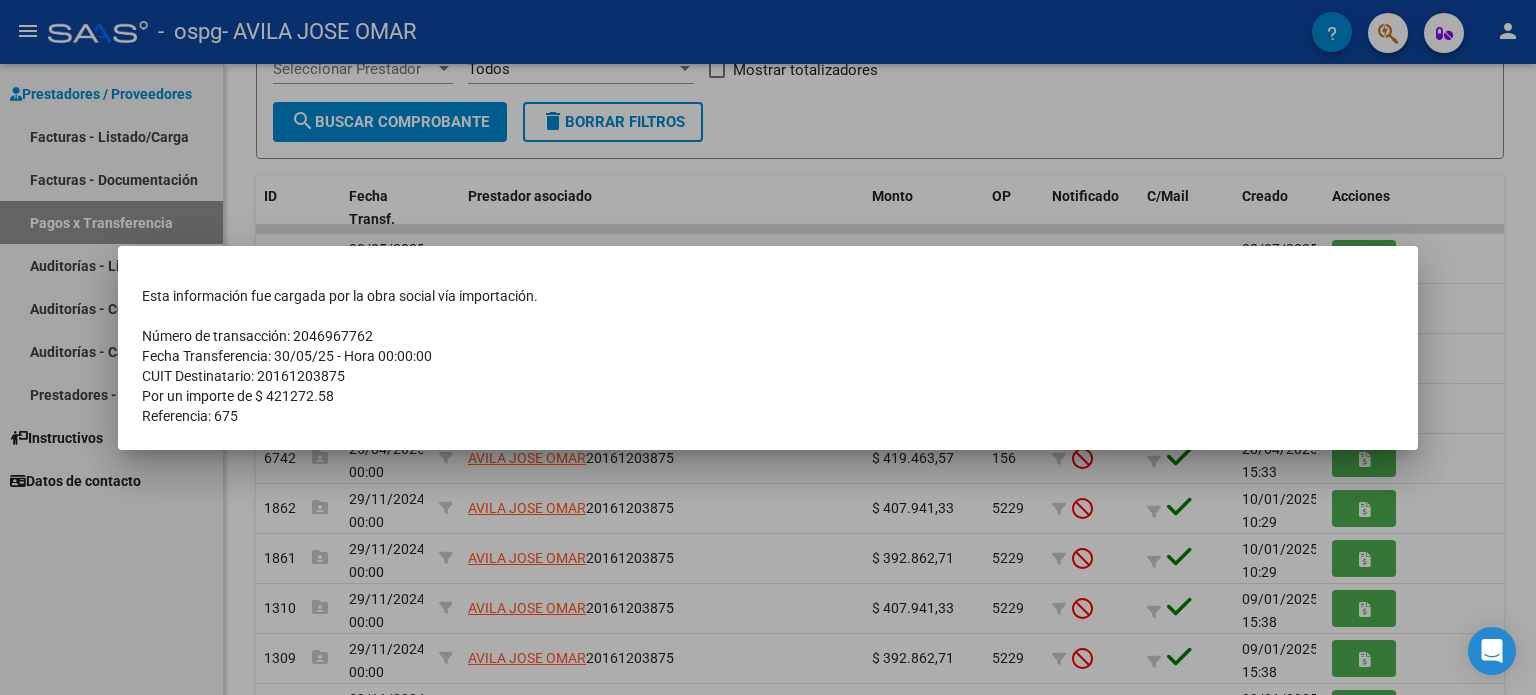 click at bounding box center (768, 347) 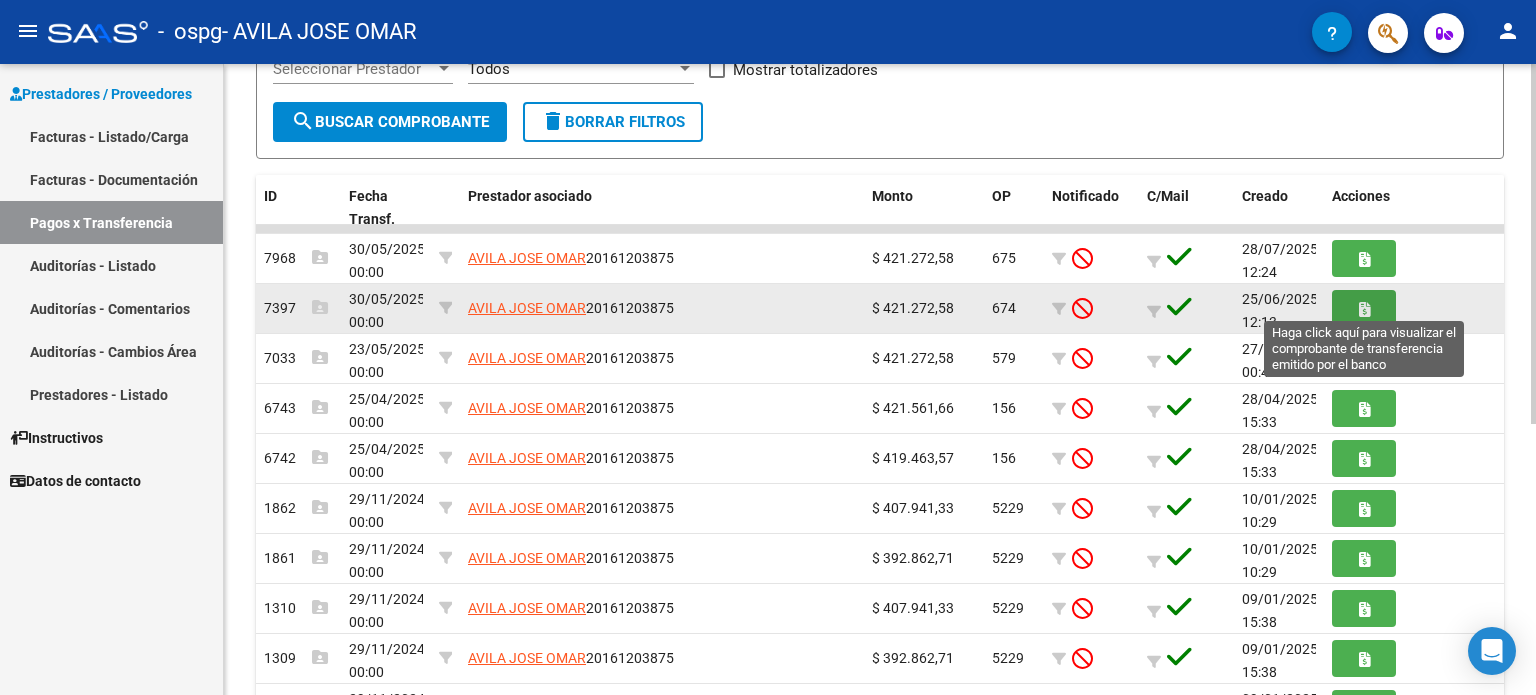 click 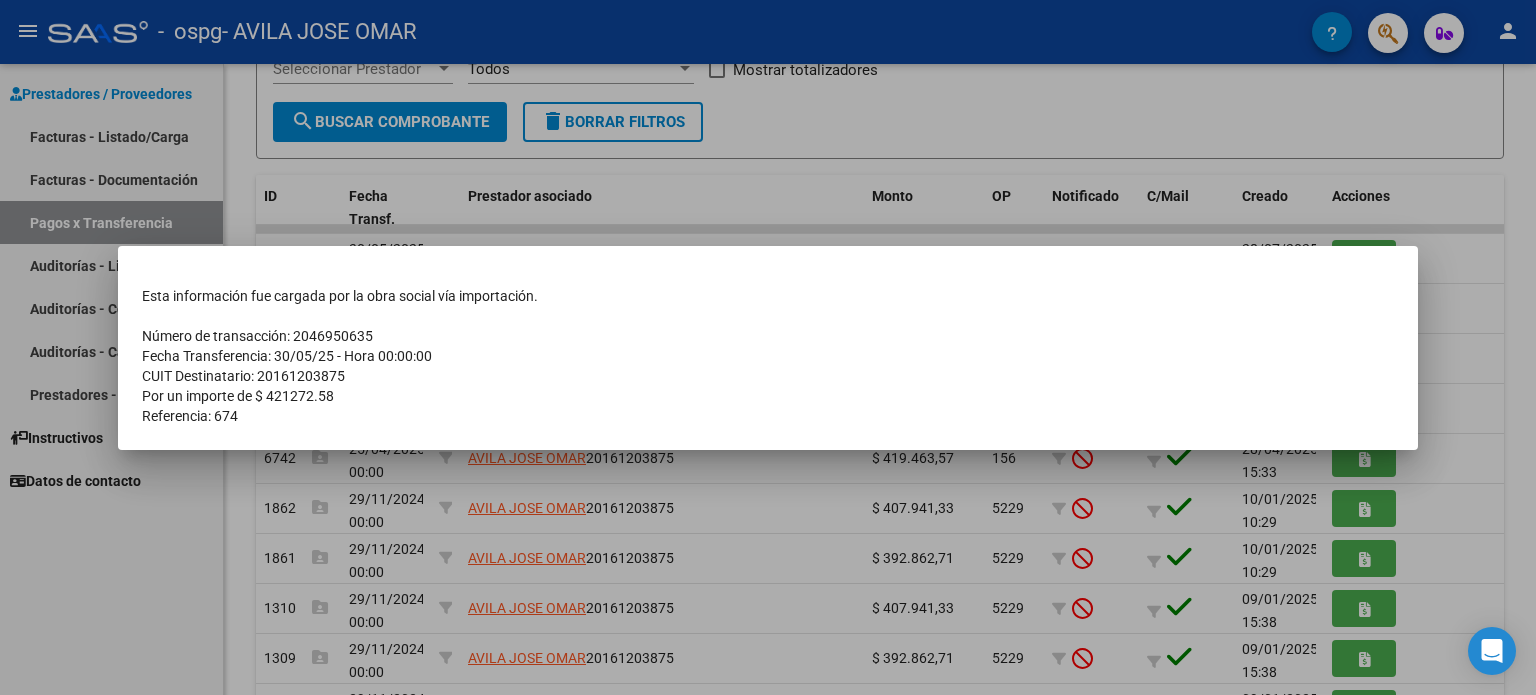 click at bounding box center (768, 347) 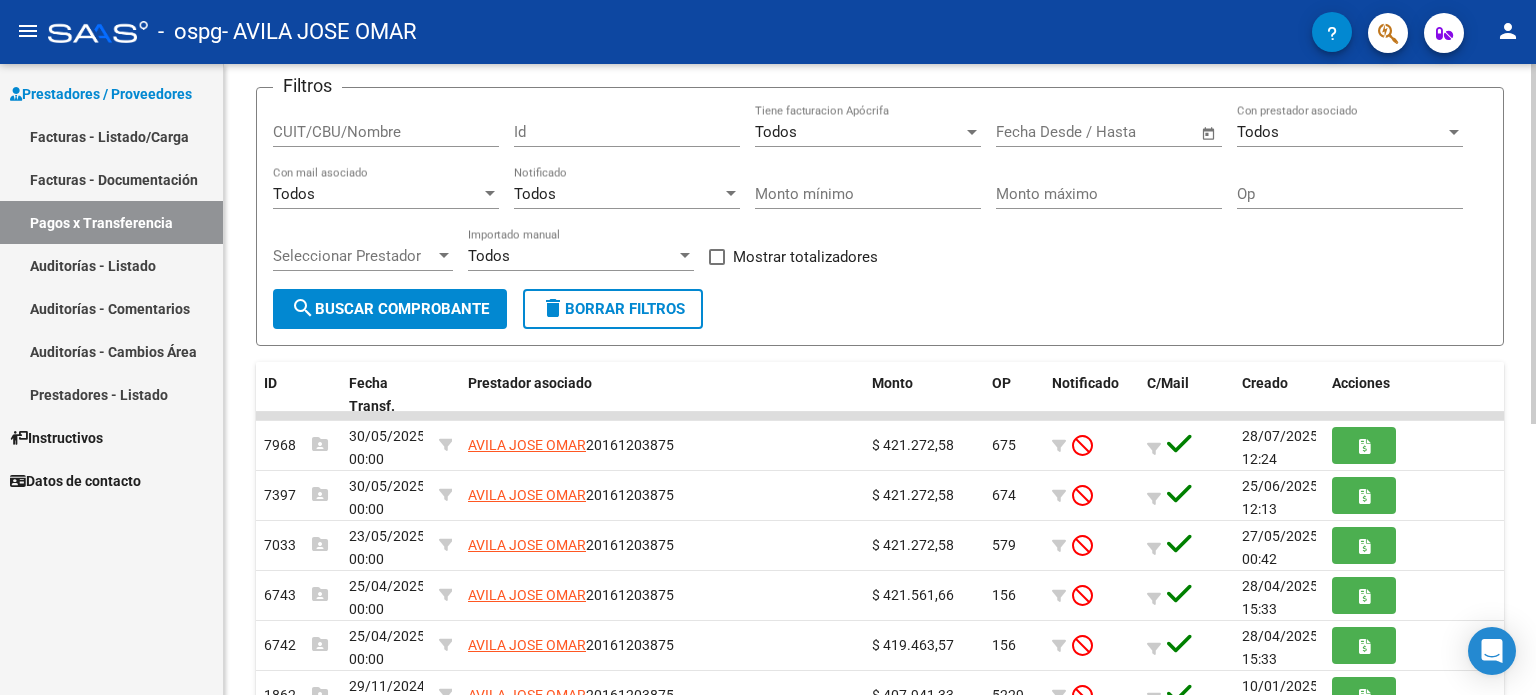 scroll, scrollTop: 60, scrollLeft: 0, axis: vertical 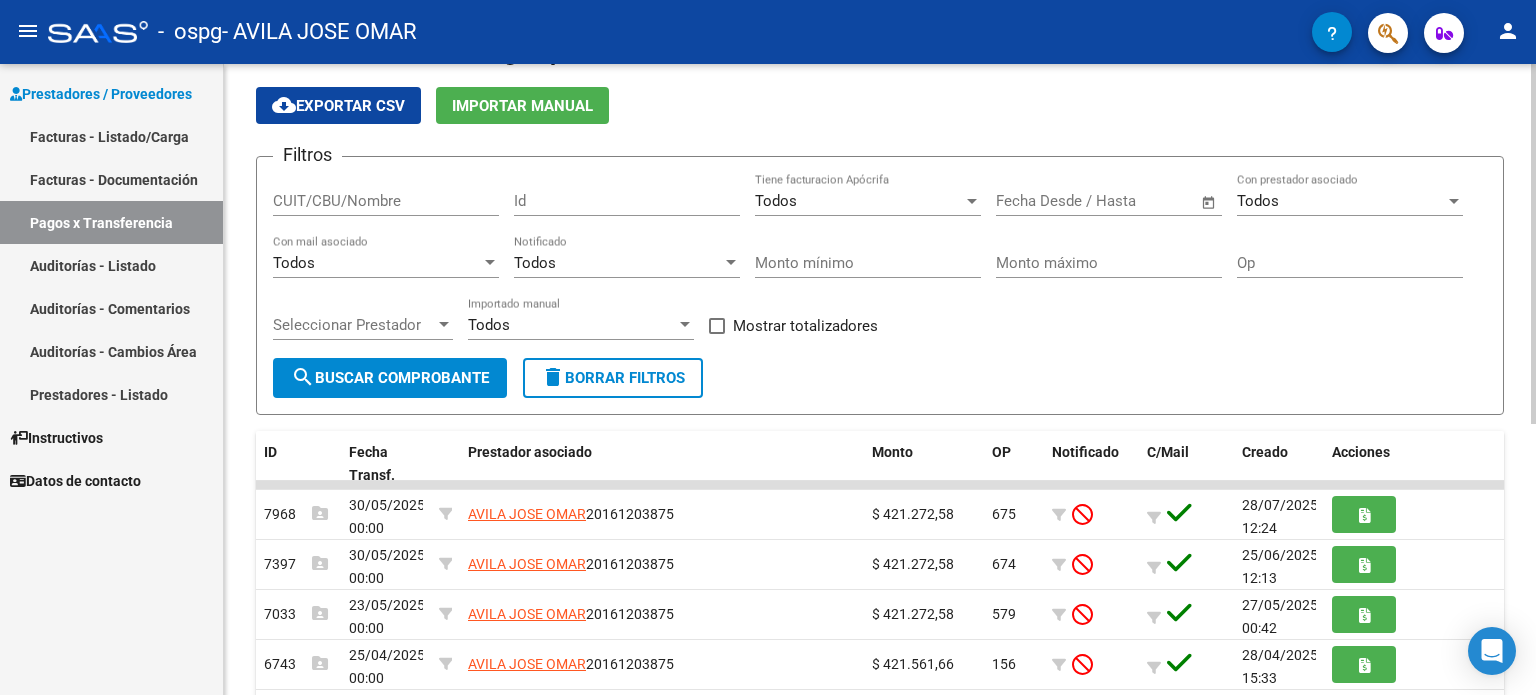 click 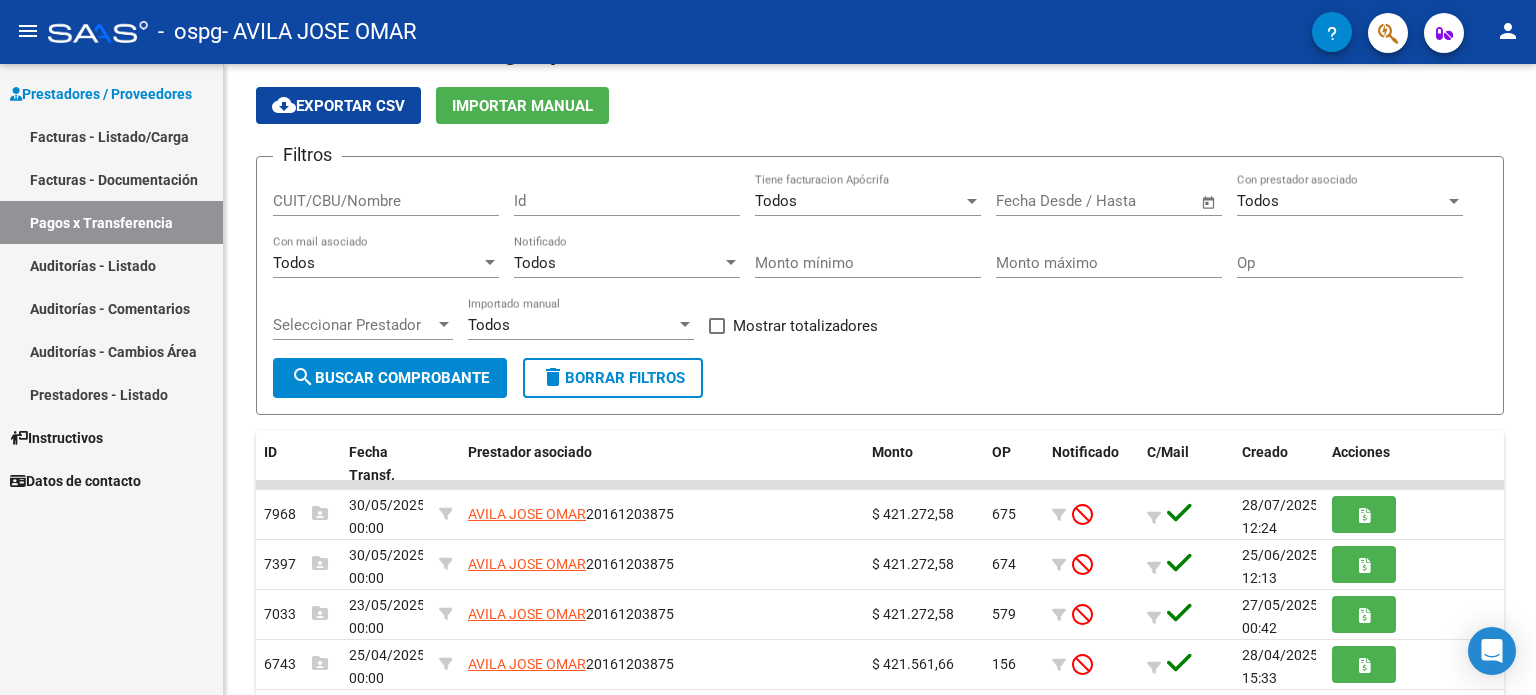 click on "Facturas - Listado/Carga" at bounding box center [111, 136] 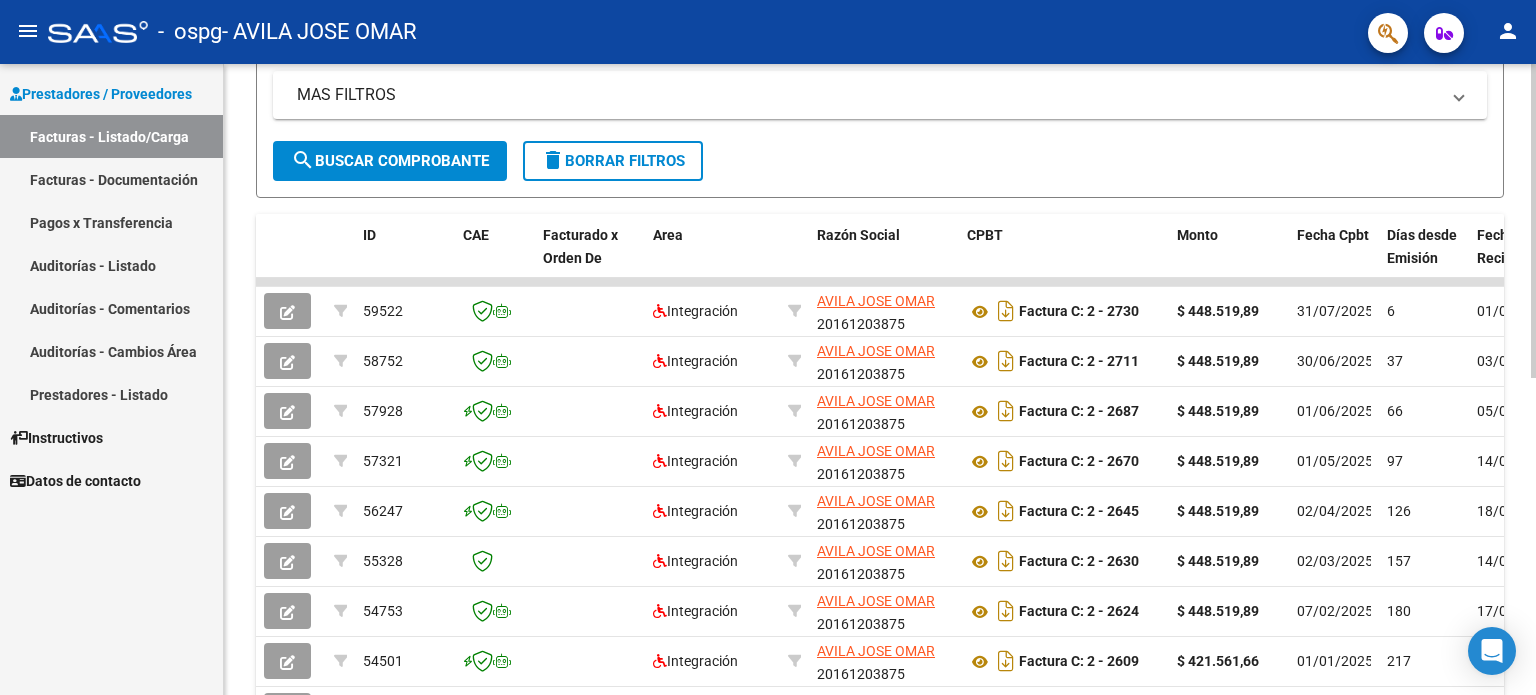 scroll, scrollTop: 418, scrollLeft: 0, axis: vertical 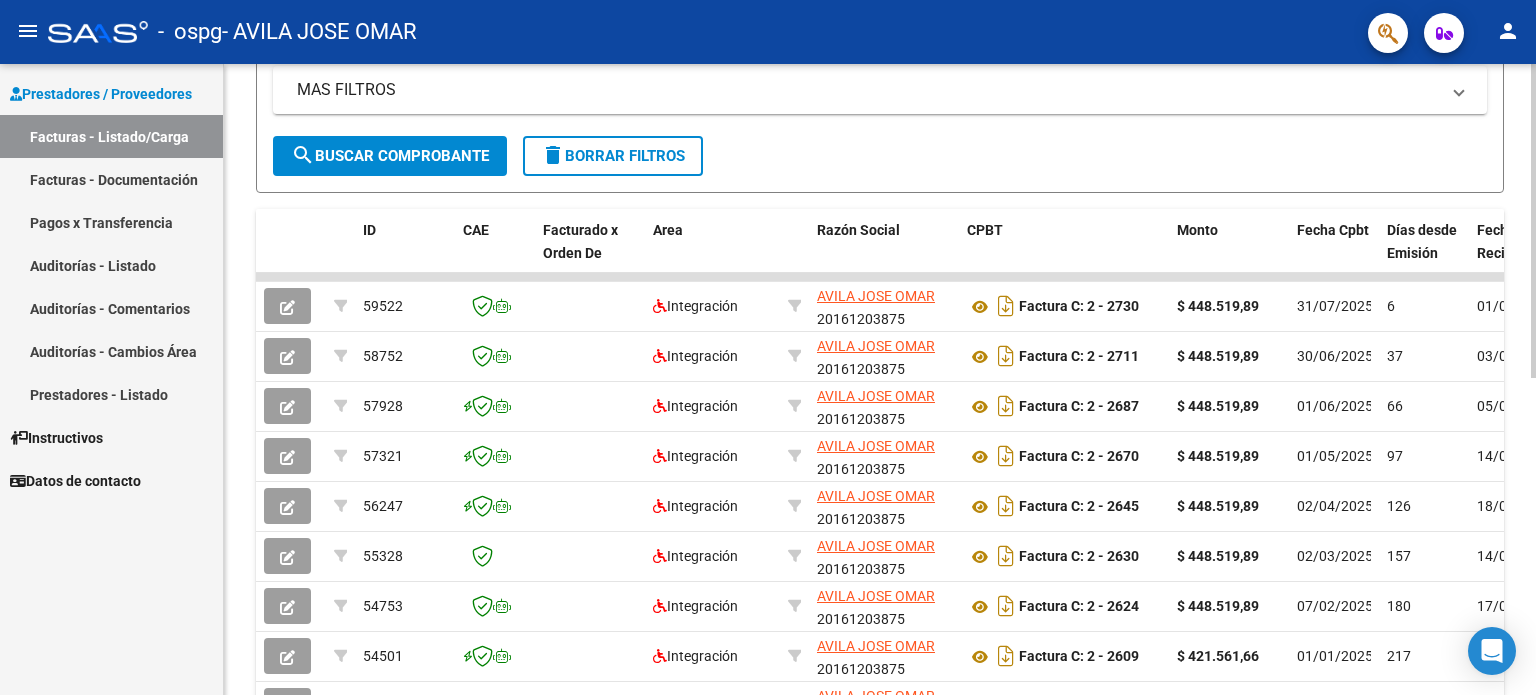 click 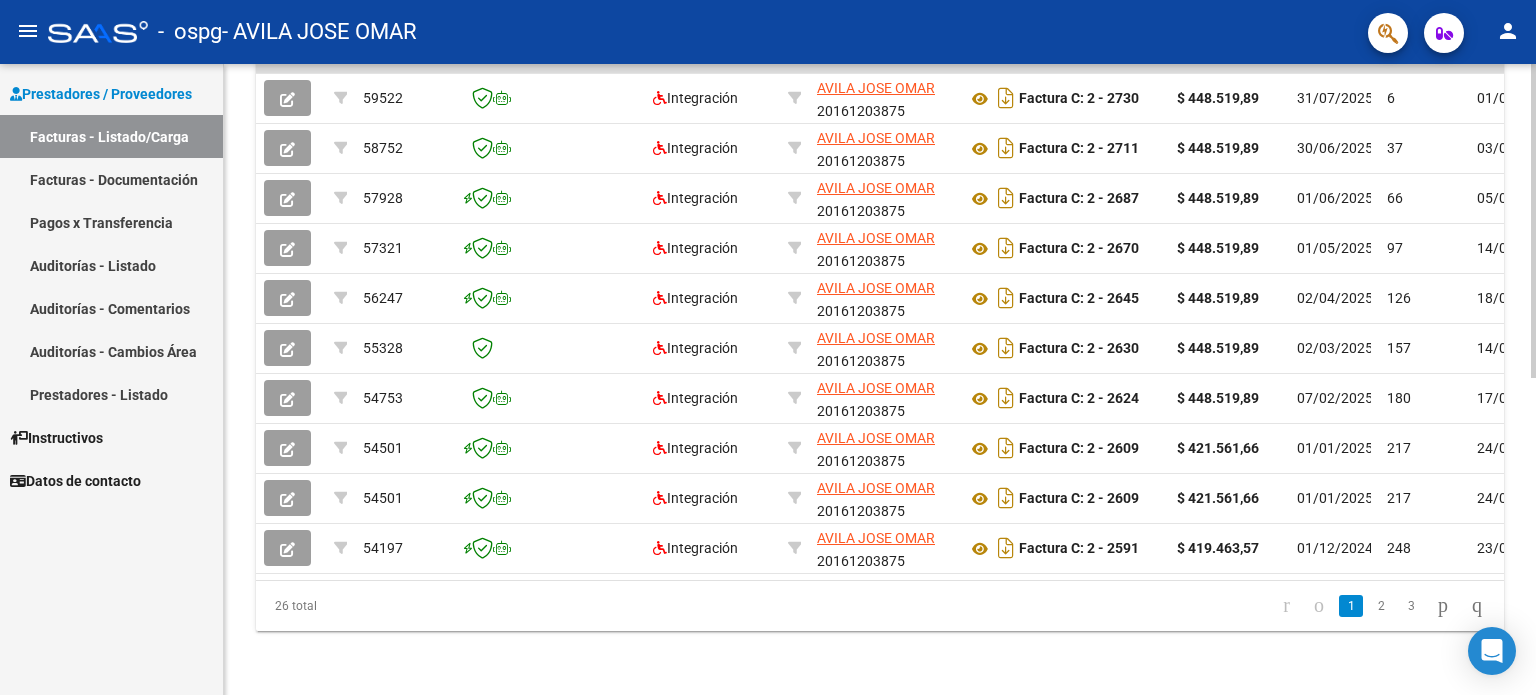 click 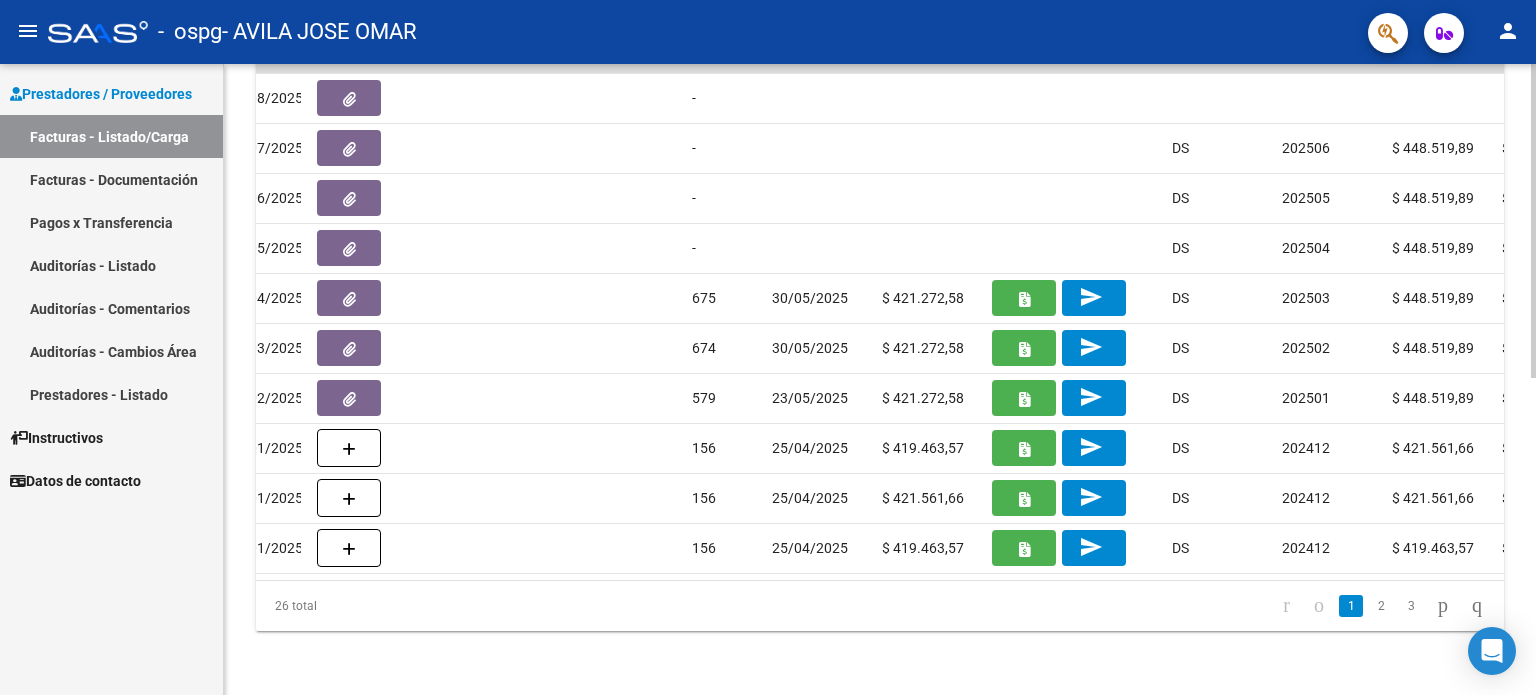 scroll, scrollTop: 0, scrollLeft: 1130, axis: horizontal 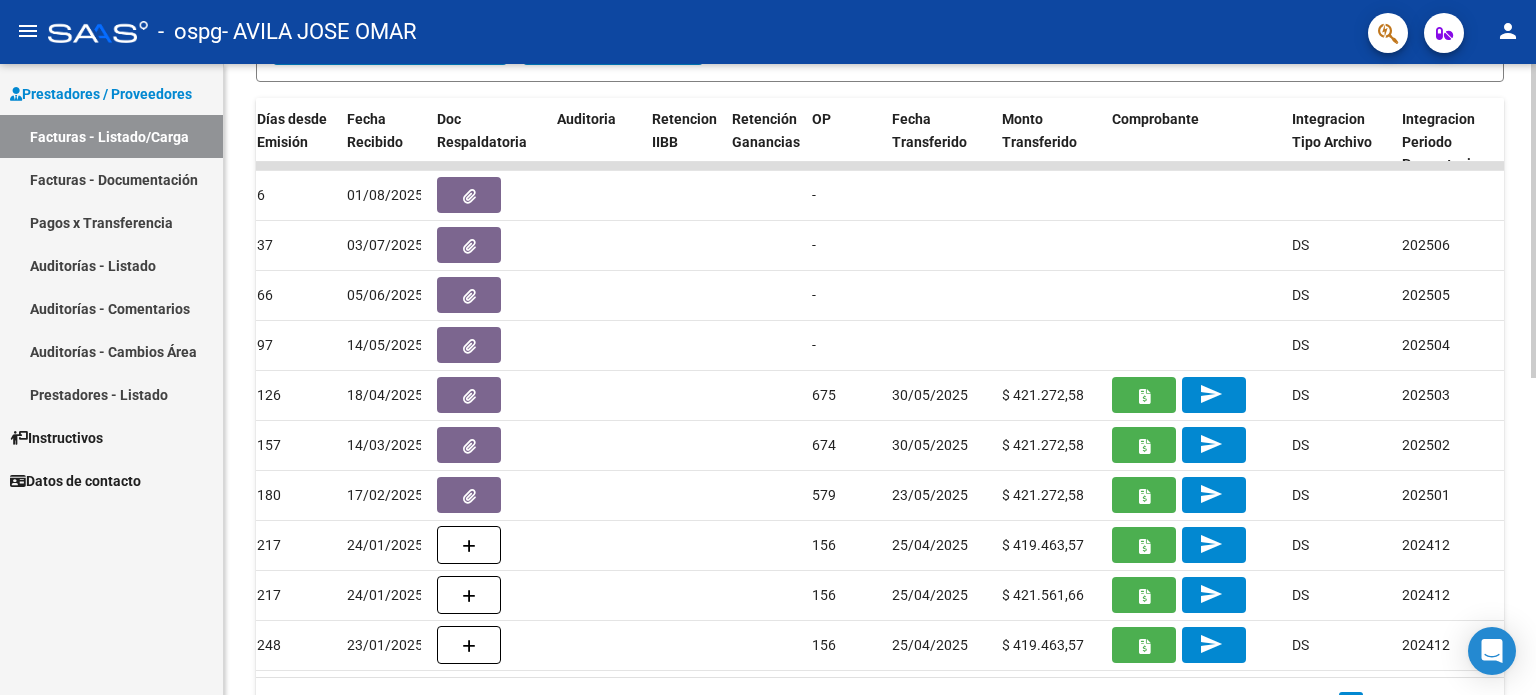click 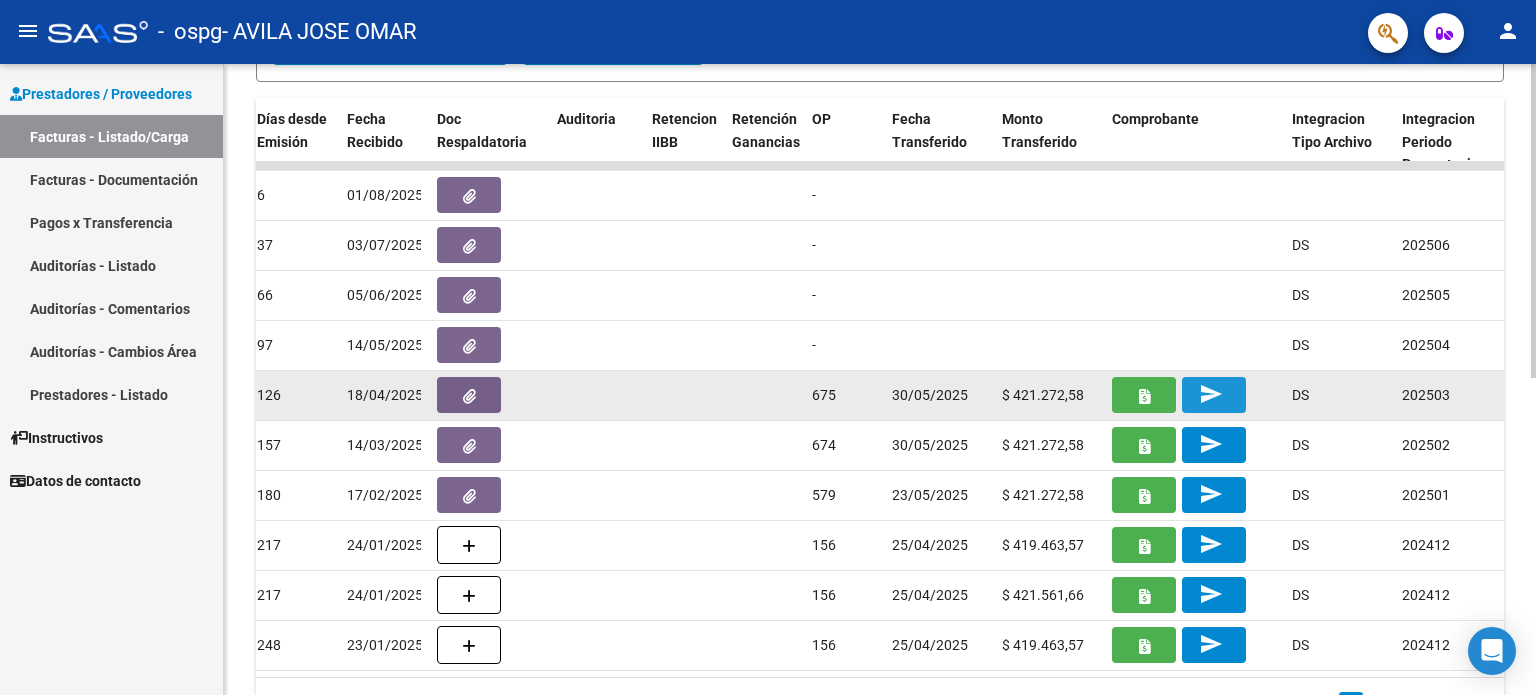 click on "send" 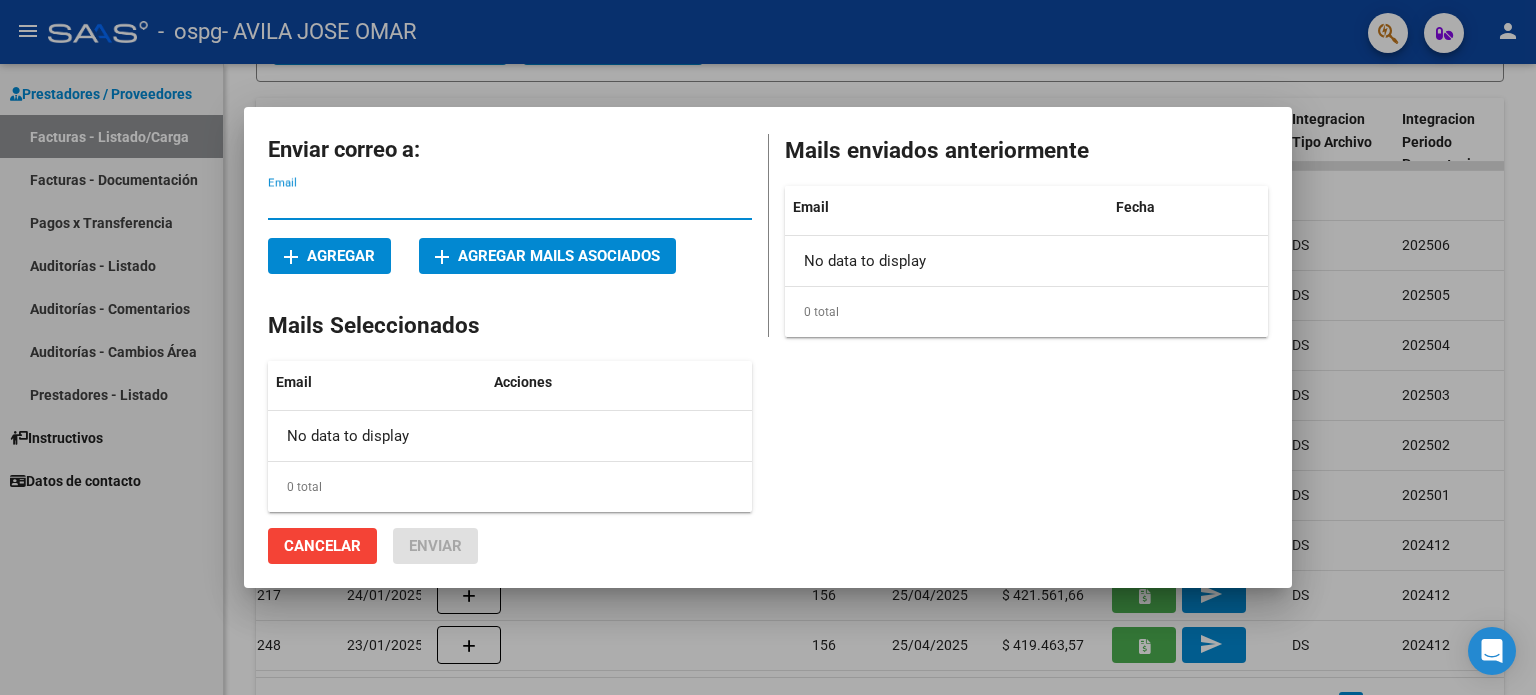 click at bounding box center (768, 347) 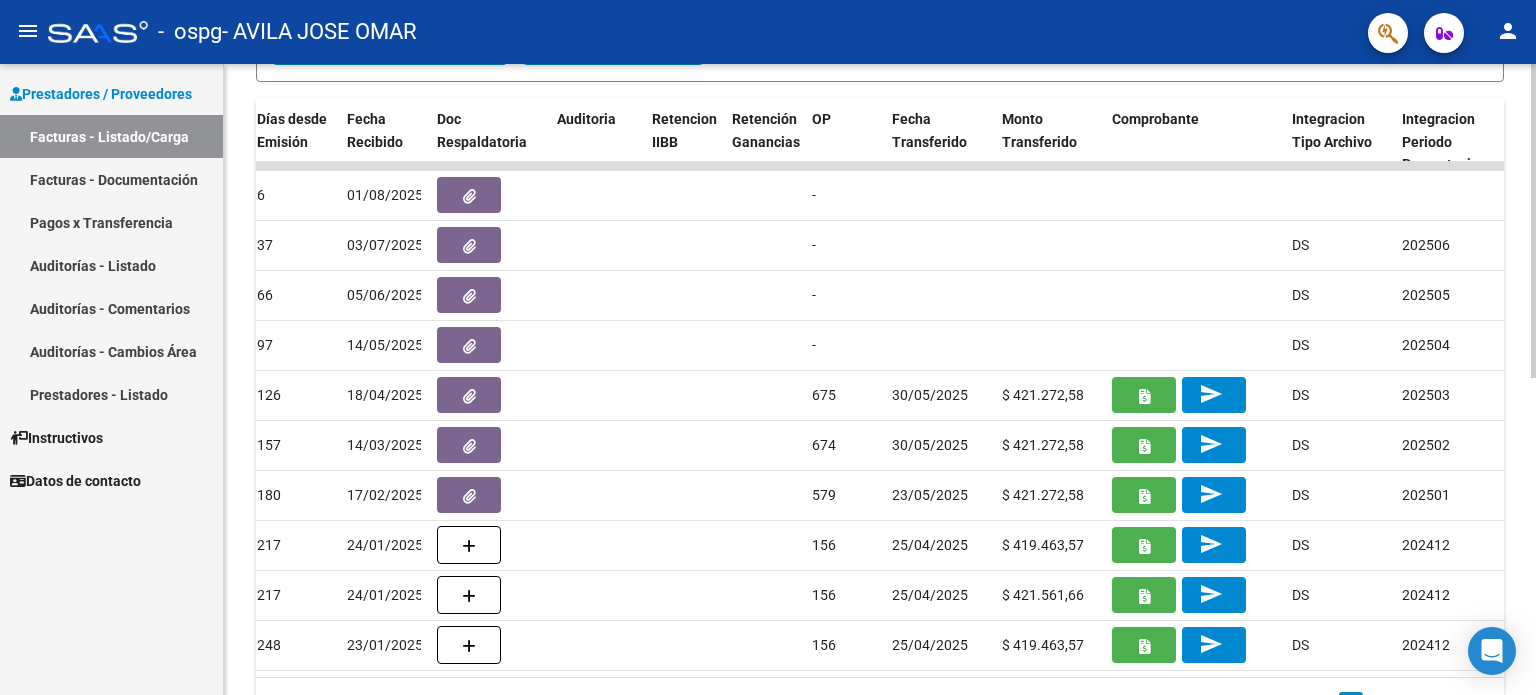 scroll, scrollTop: 491, scrollLeft: 0, axis: vertical 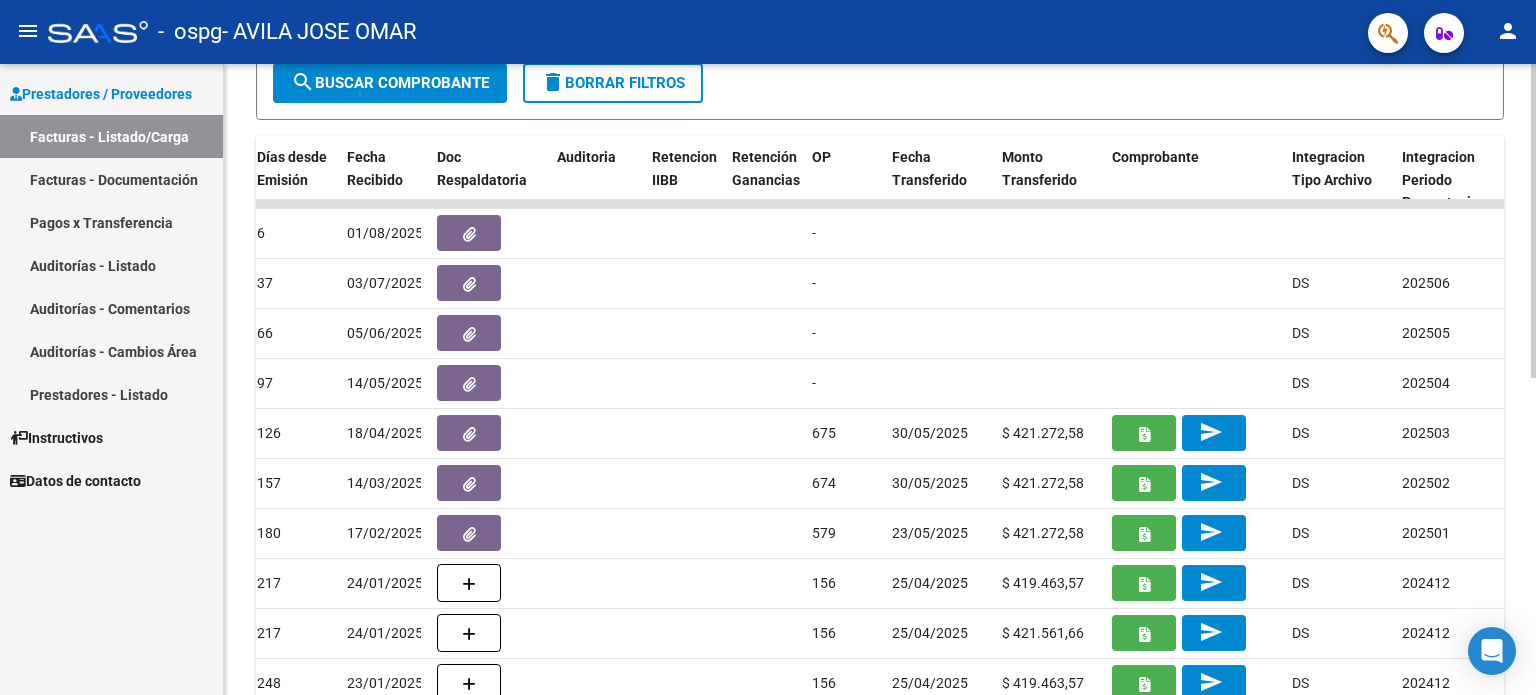 click 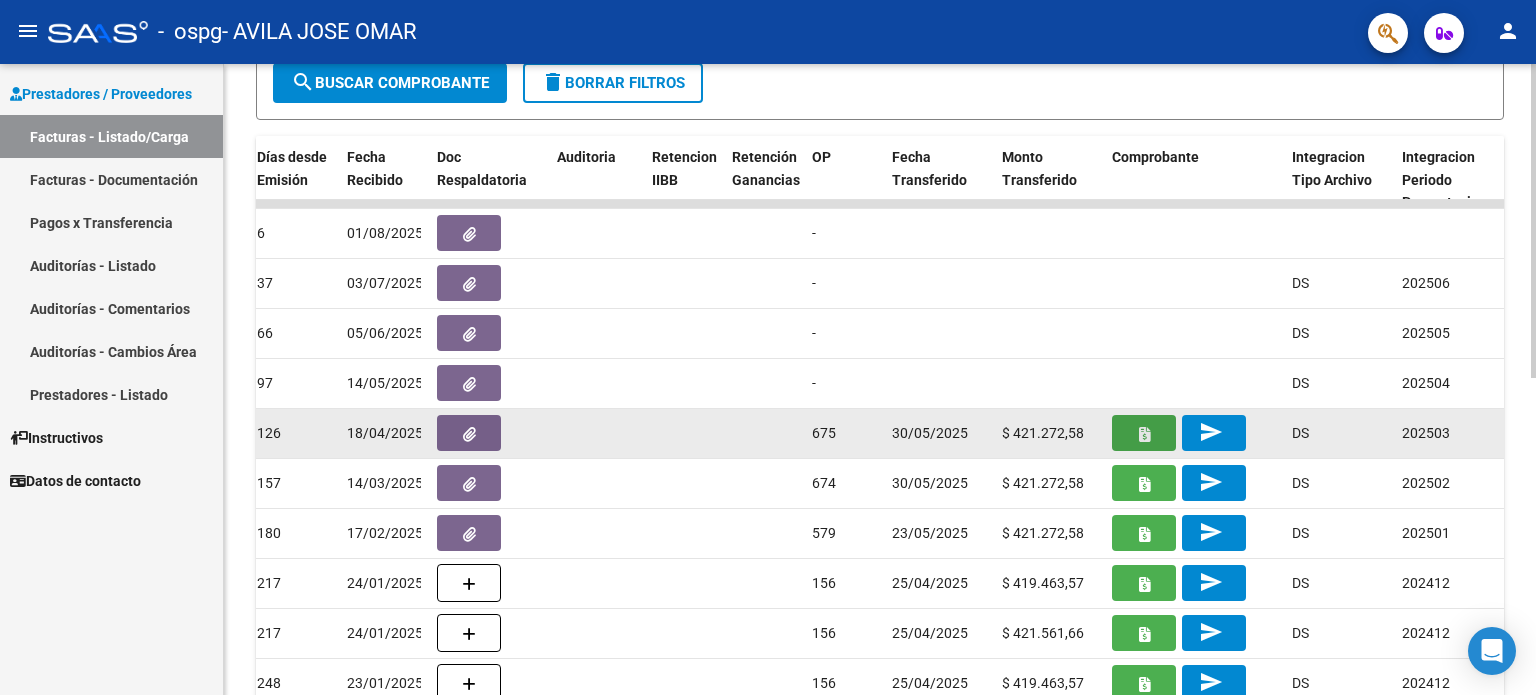 click 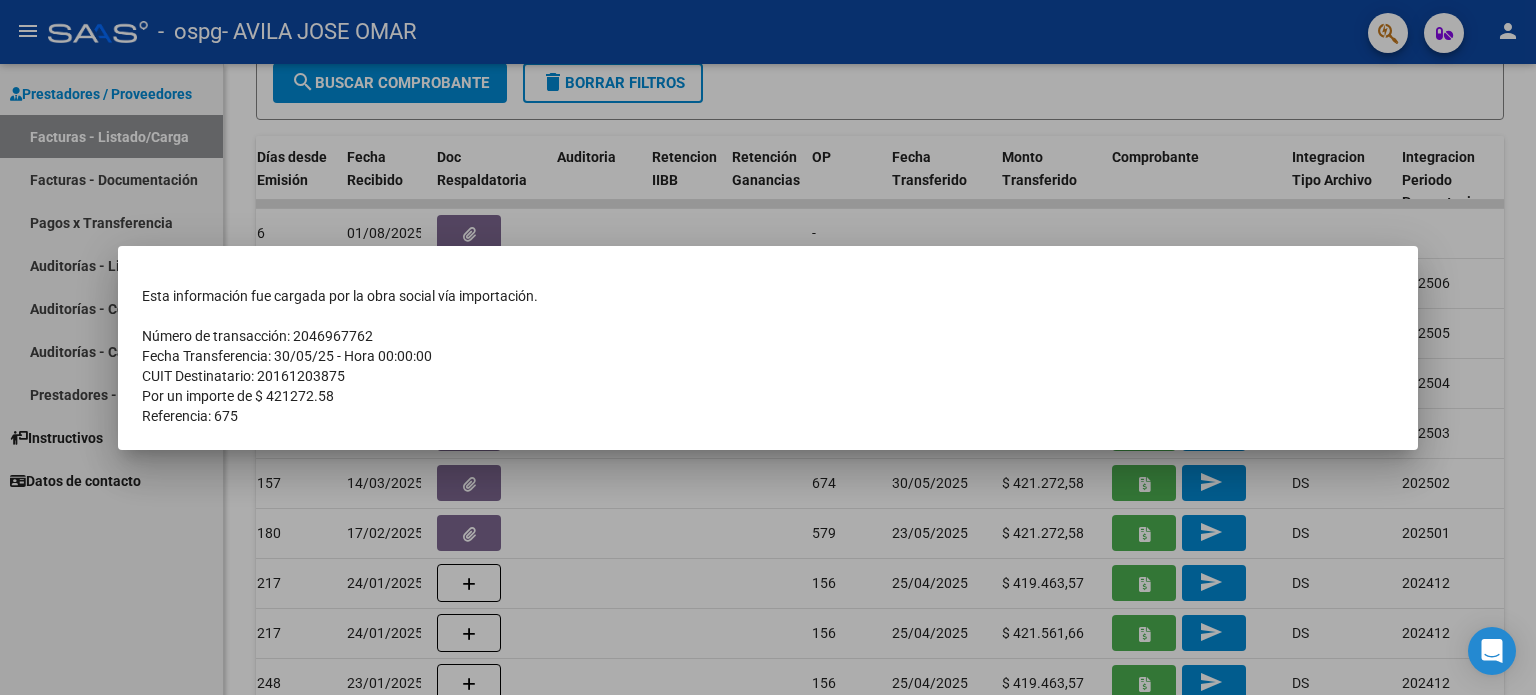 click at bounding box center [768, 347] 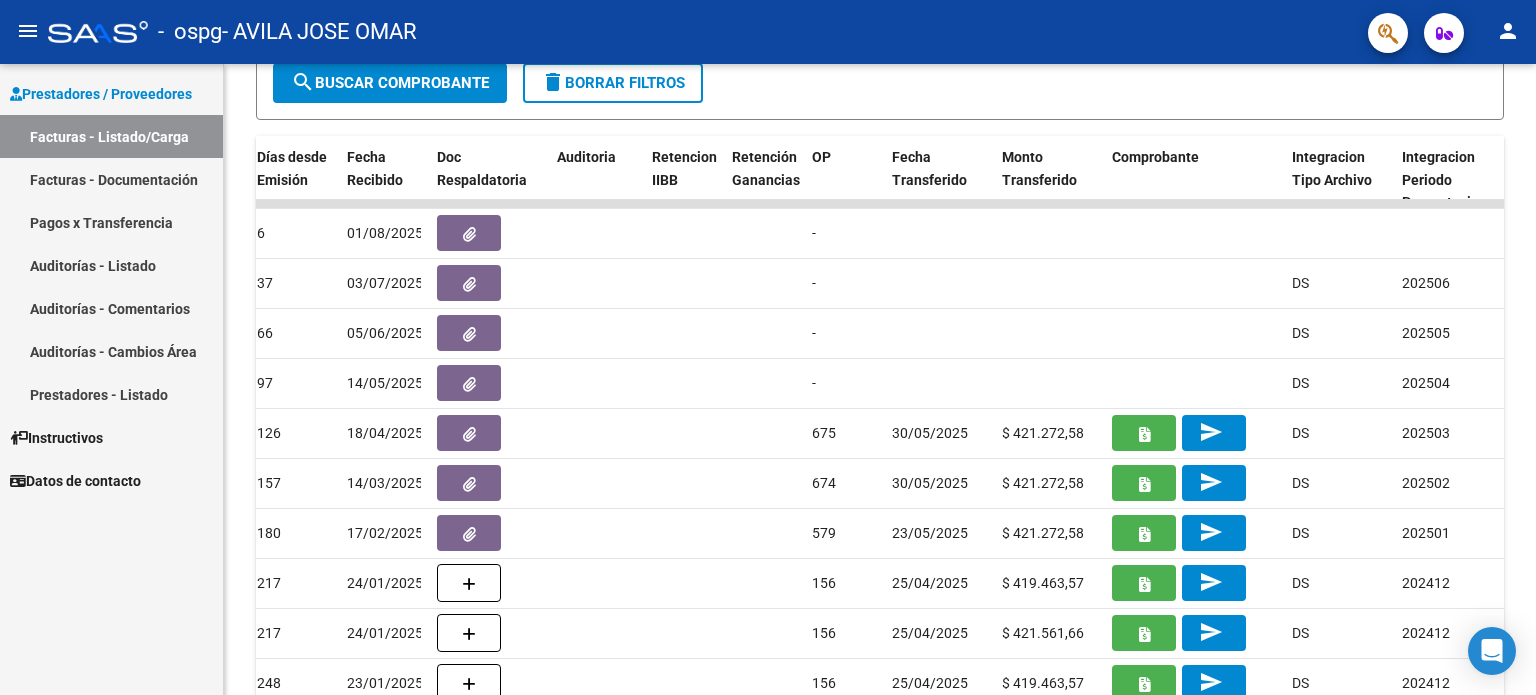 click on "menu" 